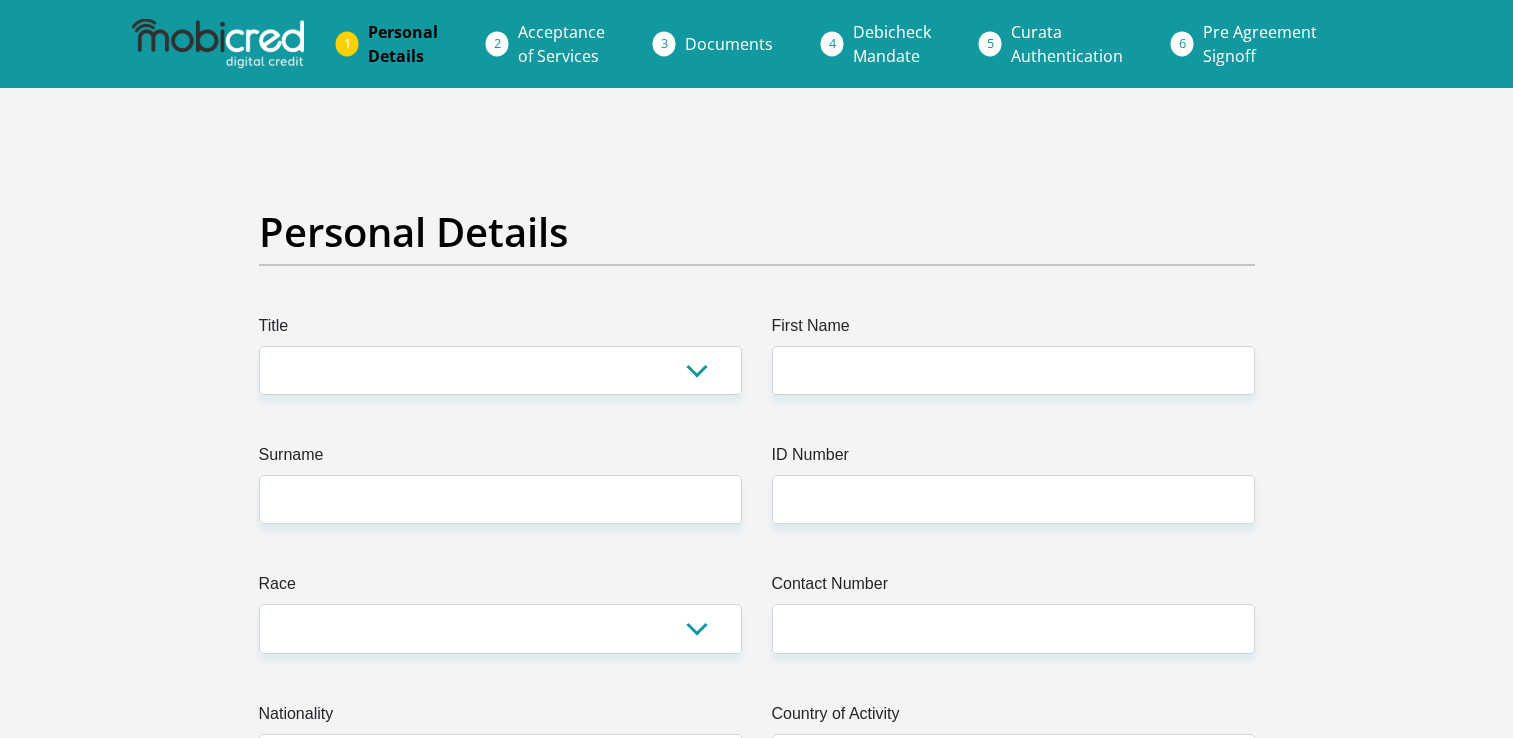 scroll, scrollTop: 0, scrollLeft: 0, axis: both 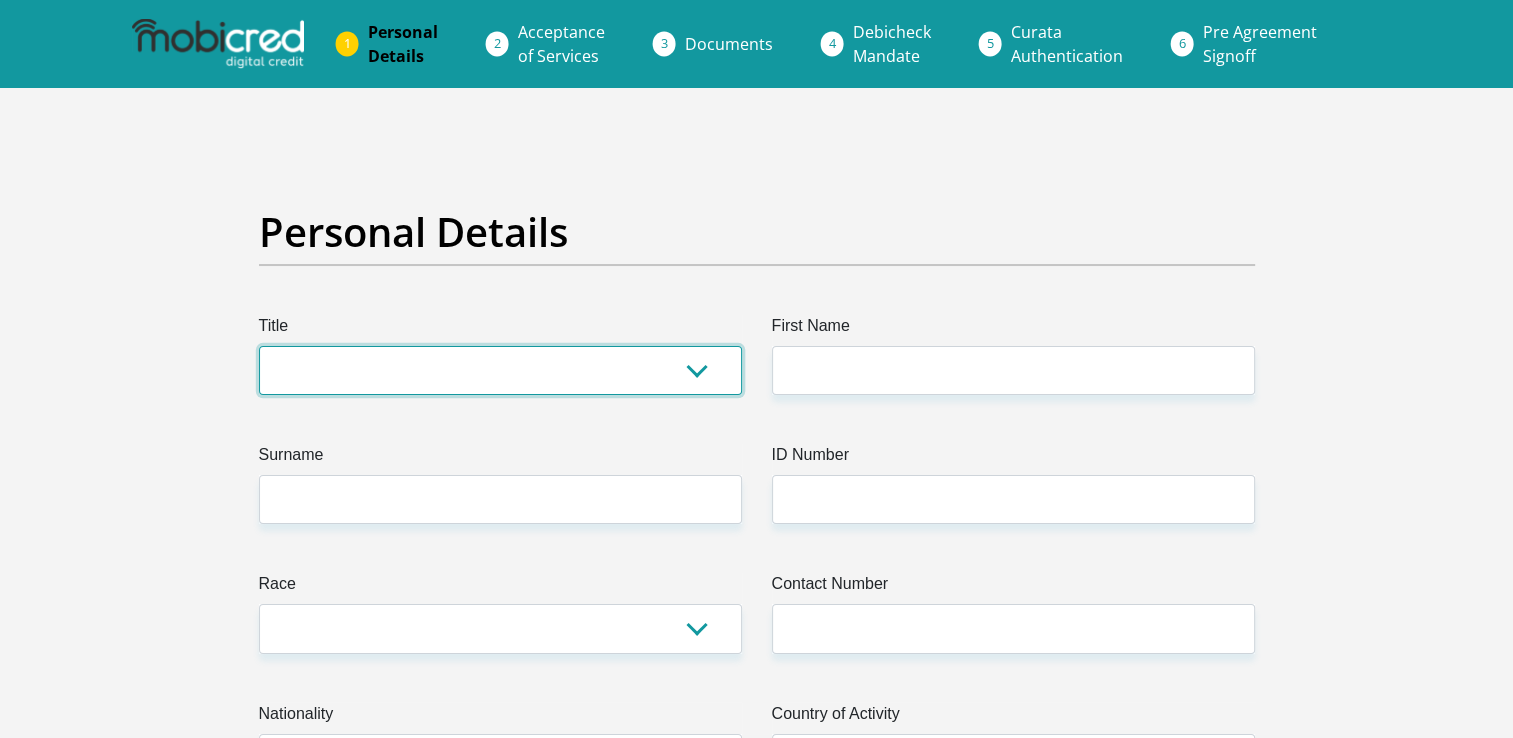 click on "Mr
Ms
Mrs
Dr
Other" at bounding box center [500, 370] 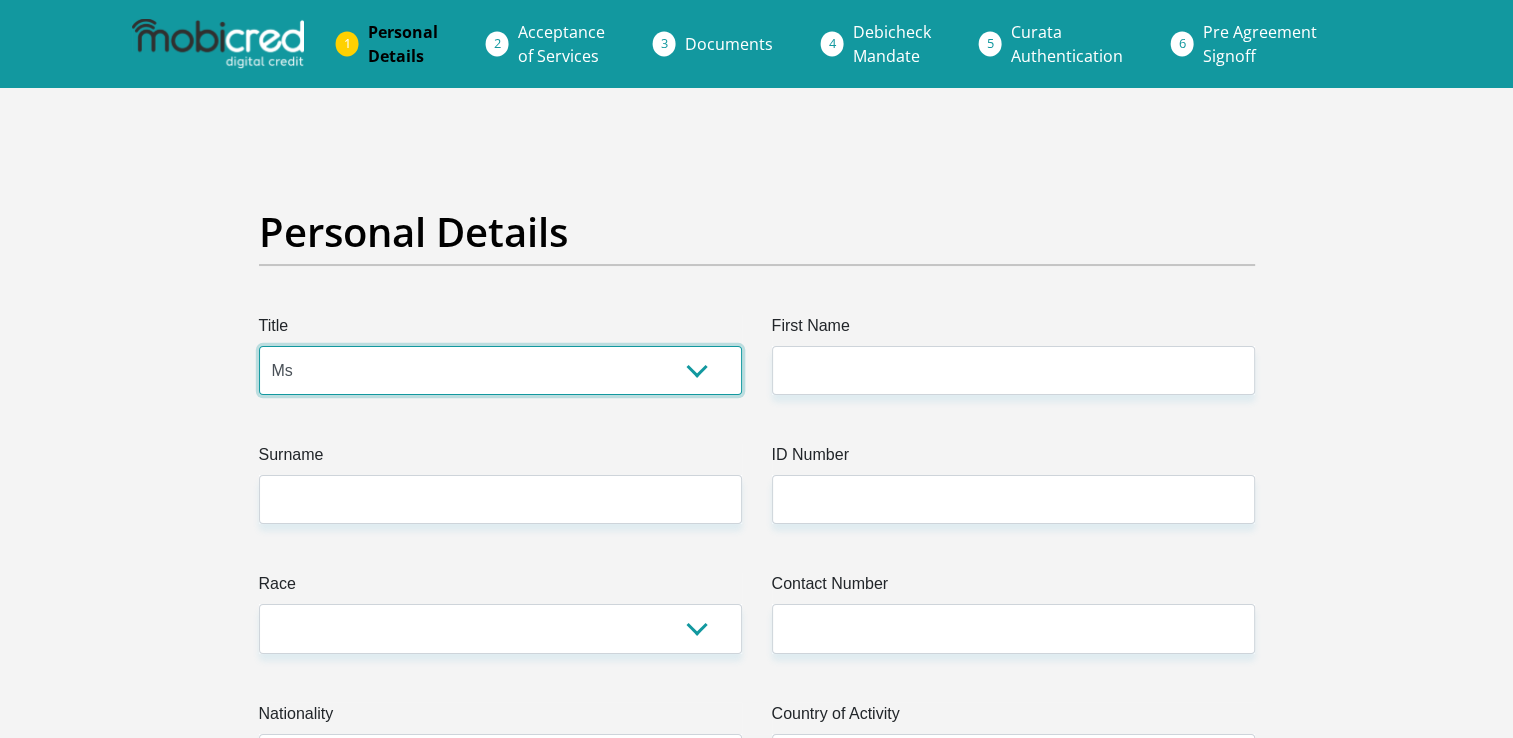 click on "Mr
Ms
Mrs
Dr
Other" at bounding box center [500, 370] 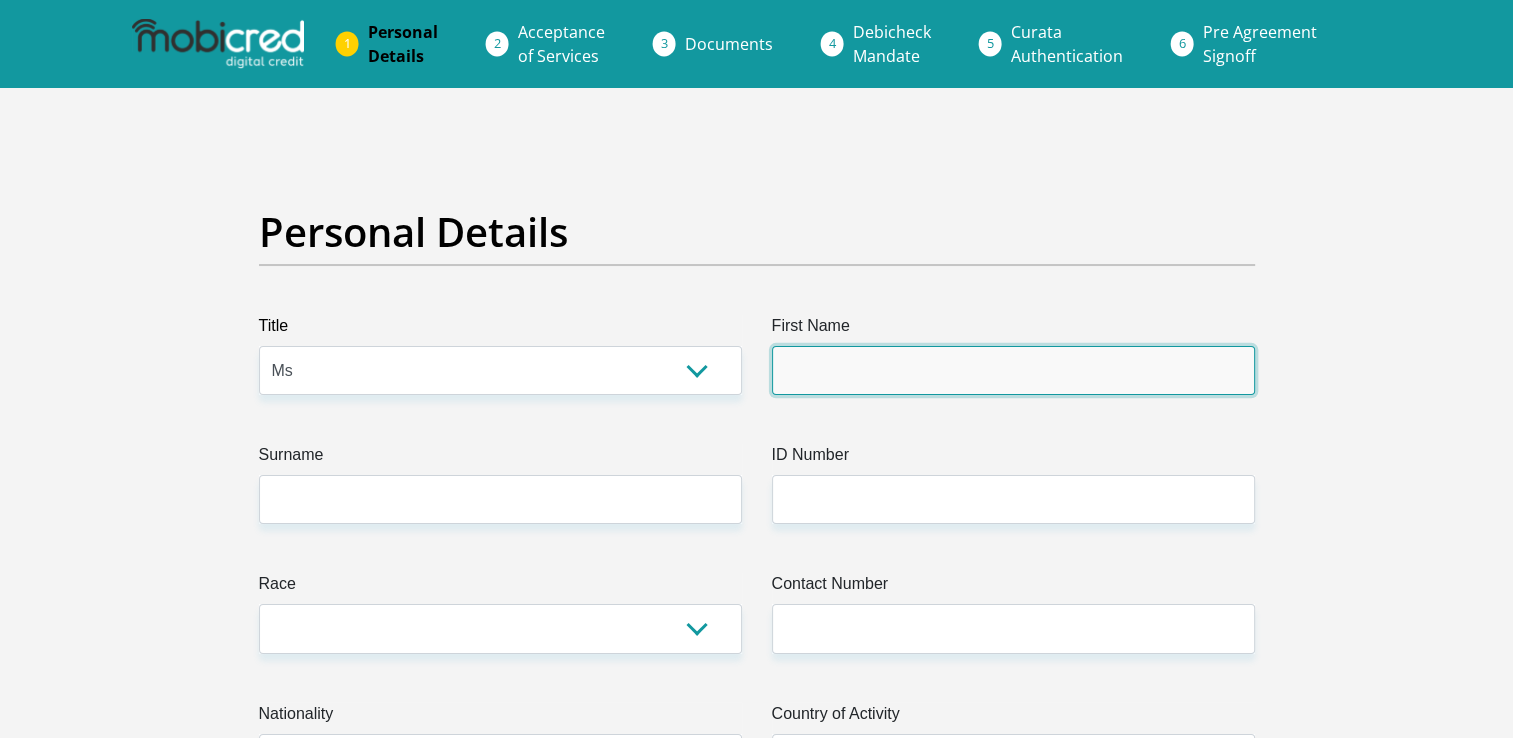 click on "First Name" at bounding box center [1013, 370] 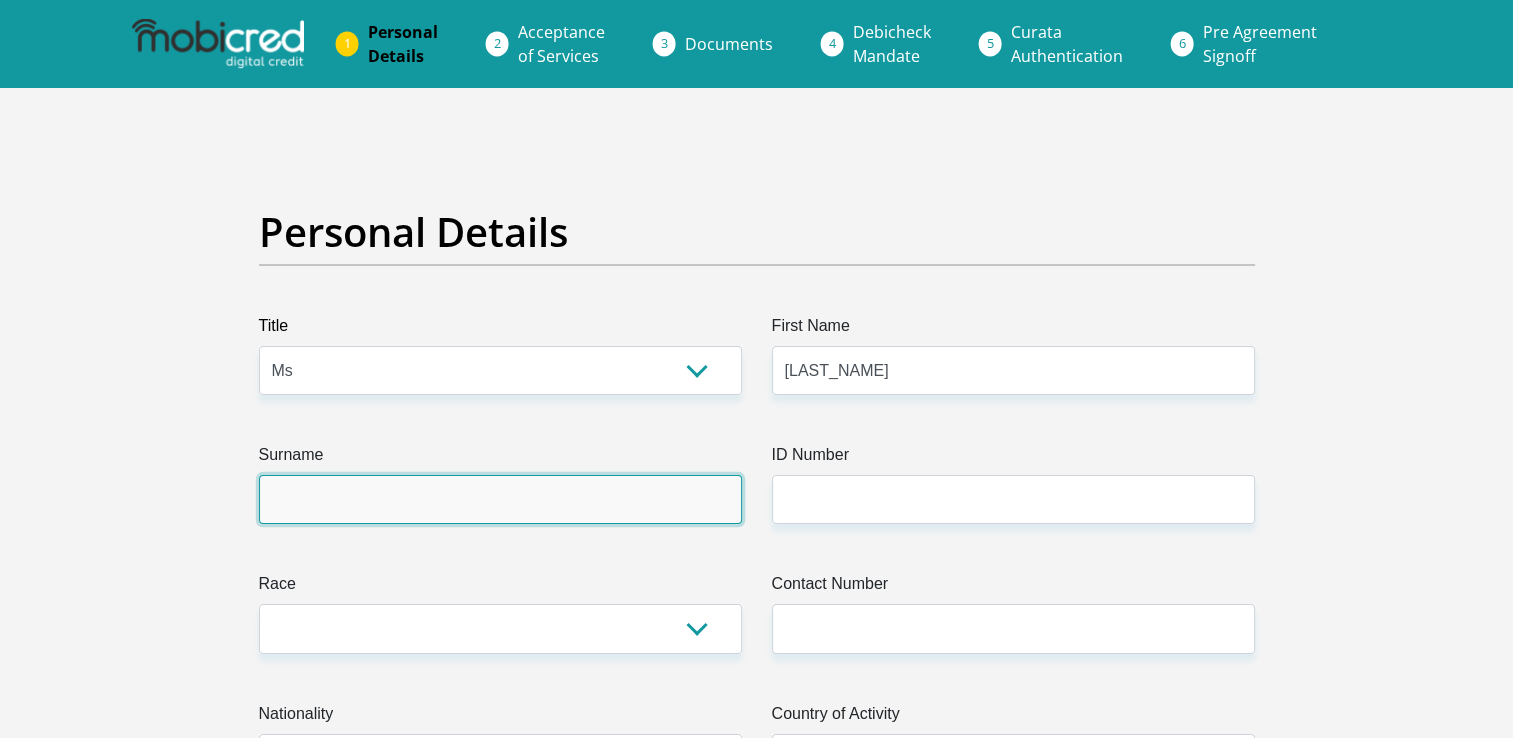 type on "[LAST_NAME]" 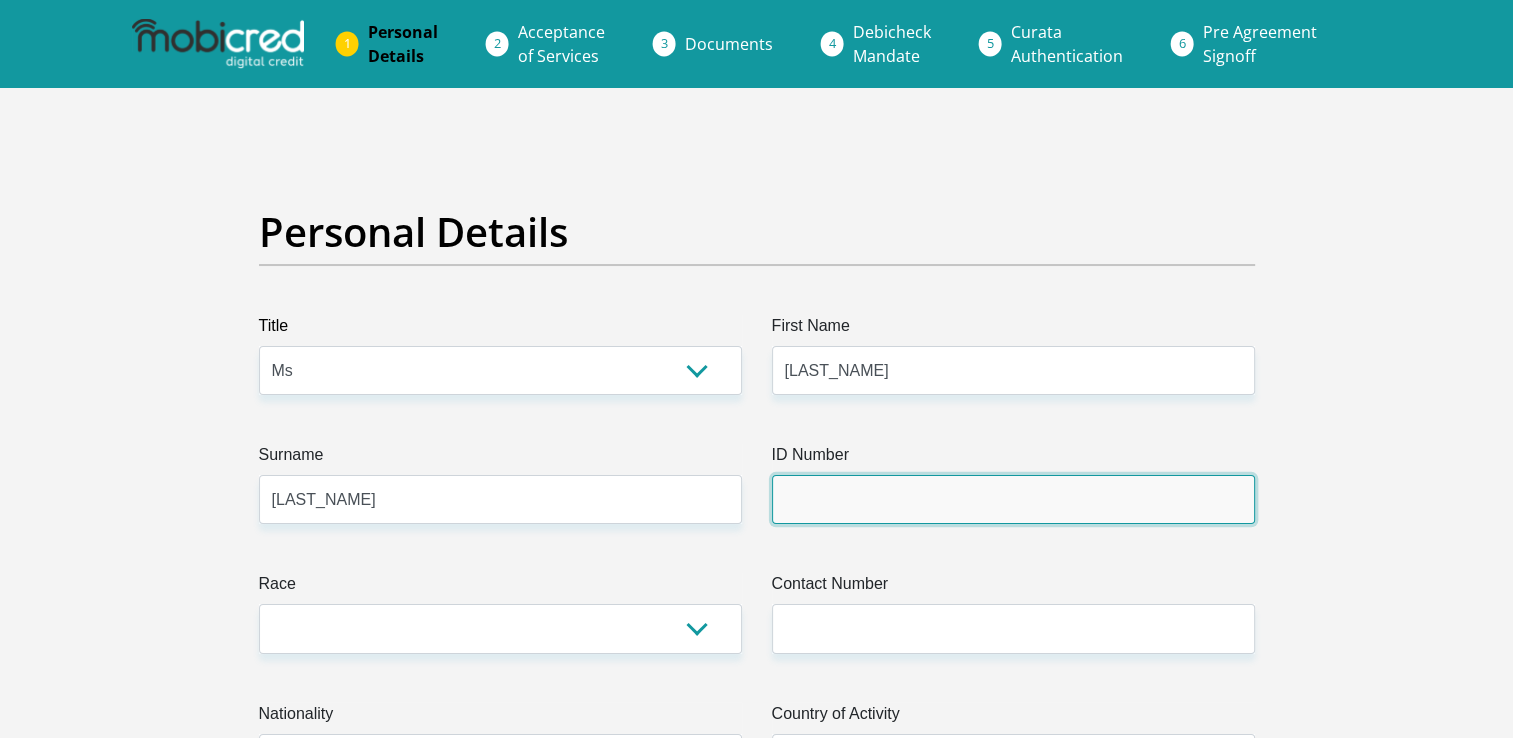 type on "[ID_NUMBER]" 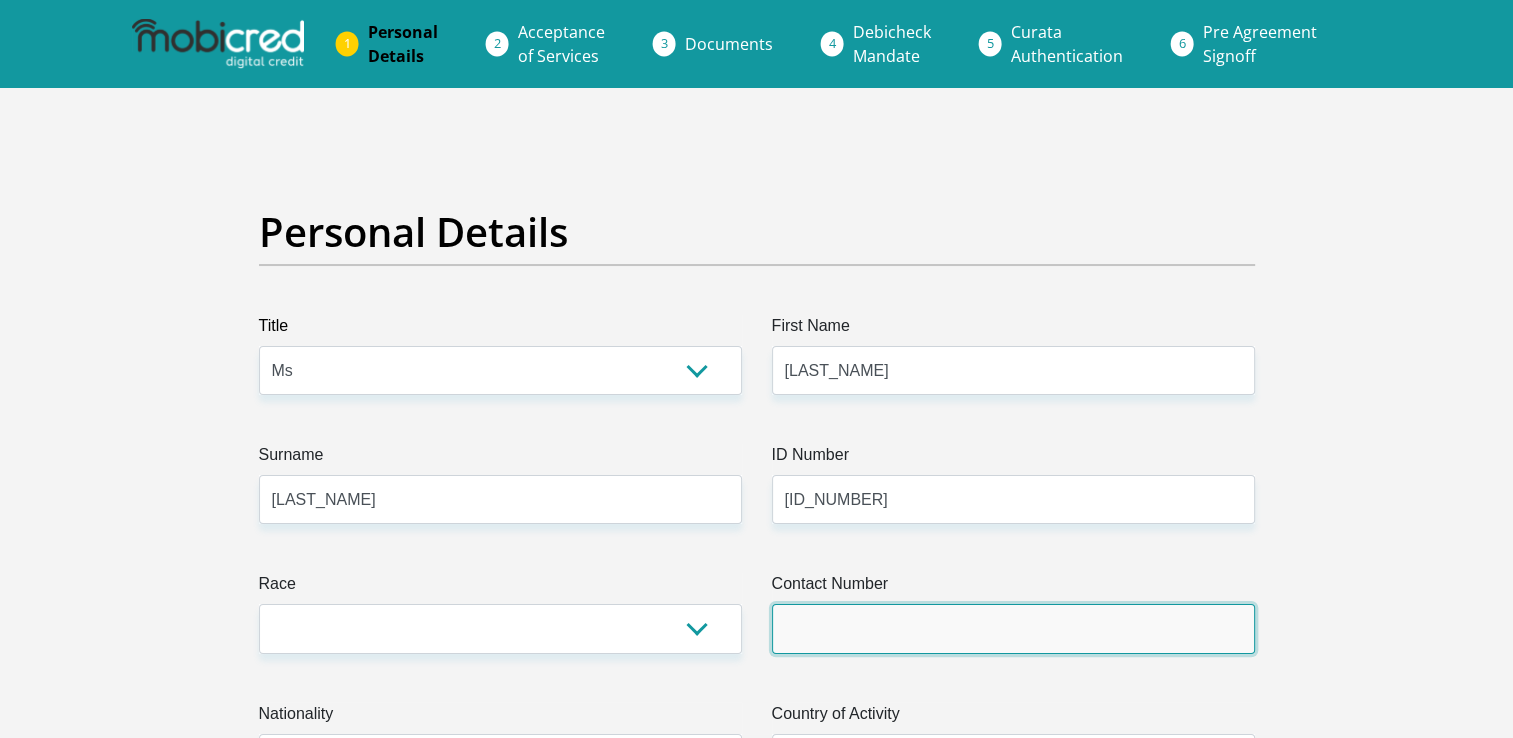 type on "[PHONE]" 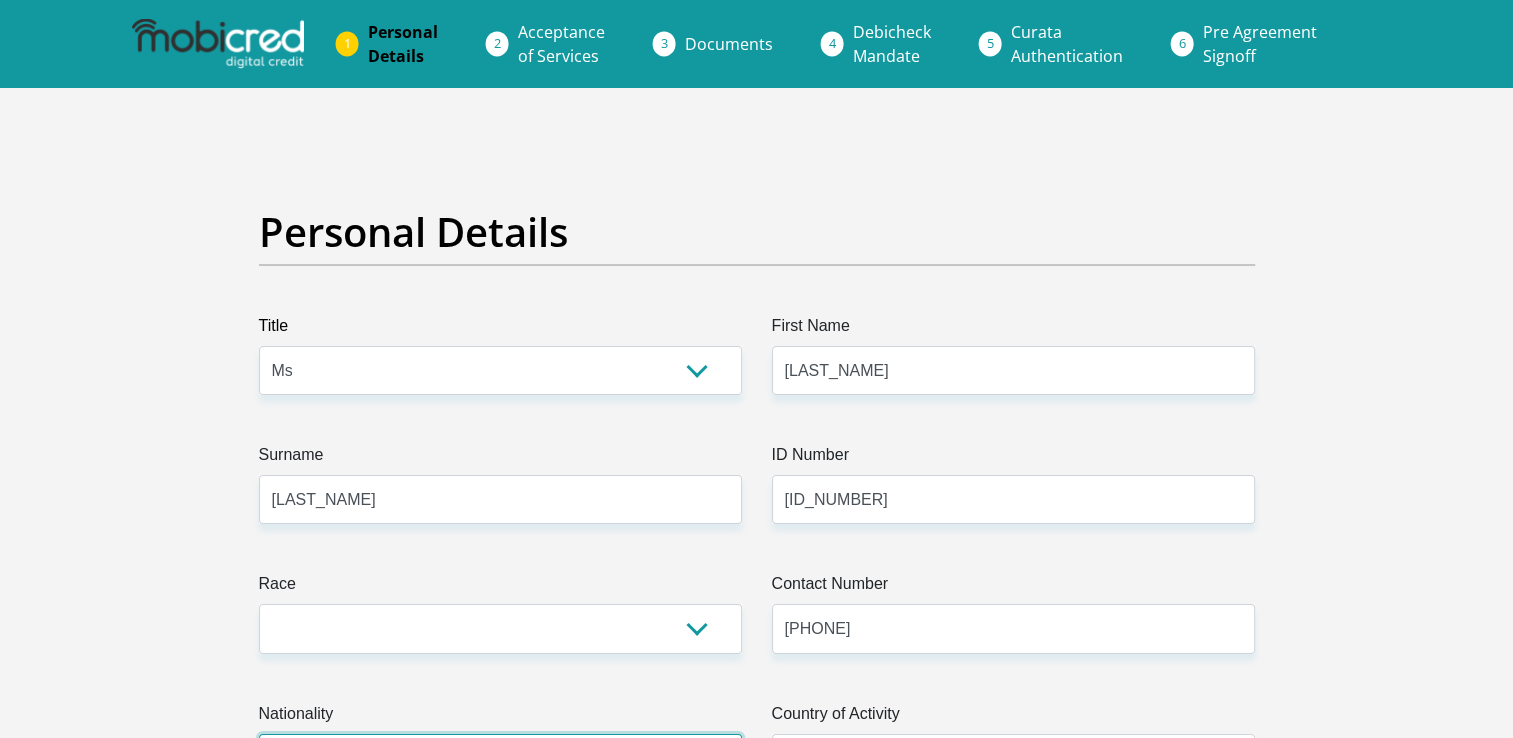 select on "ZAF" 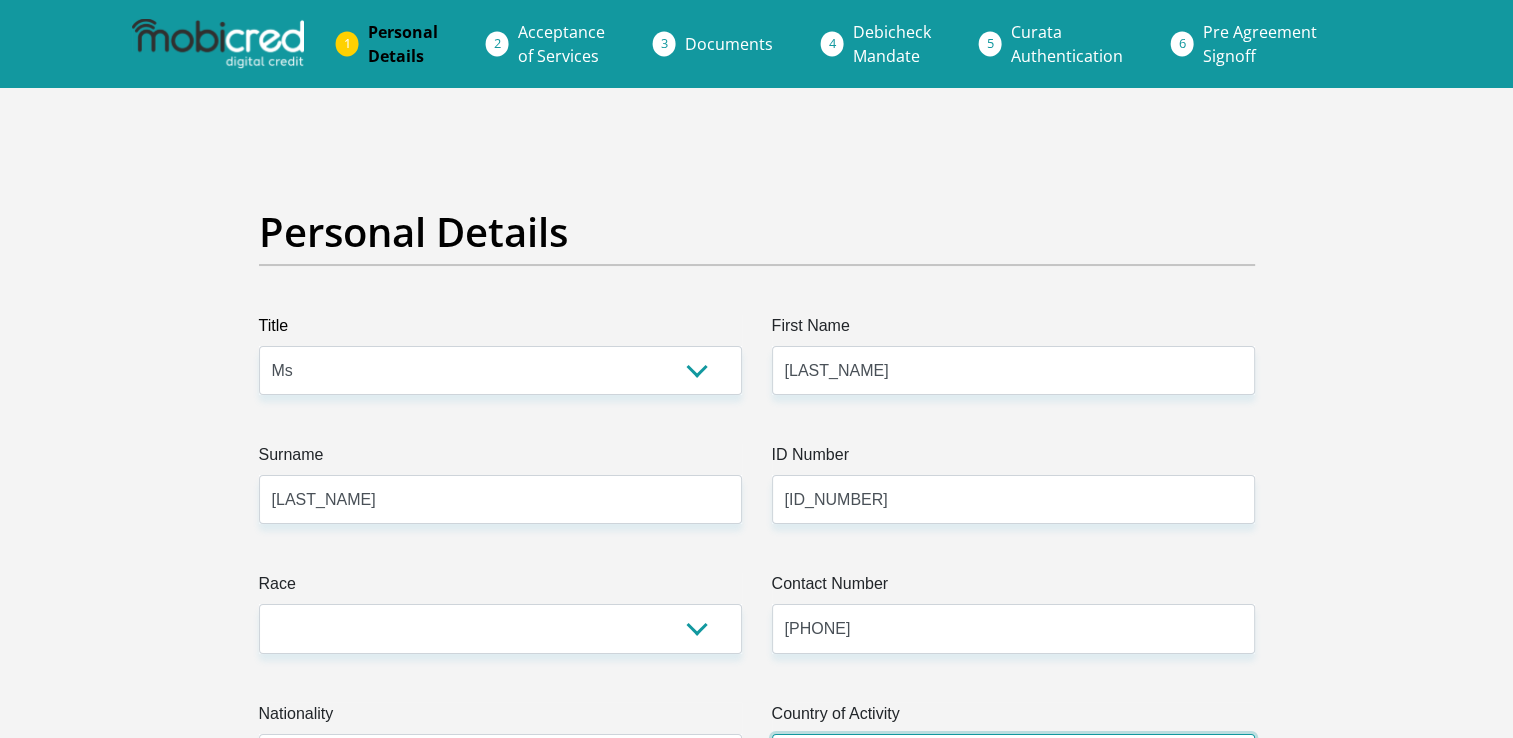 select on "ZAF" 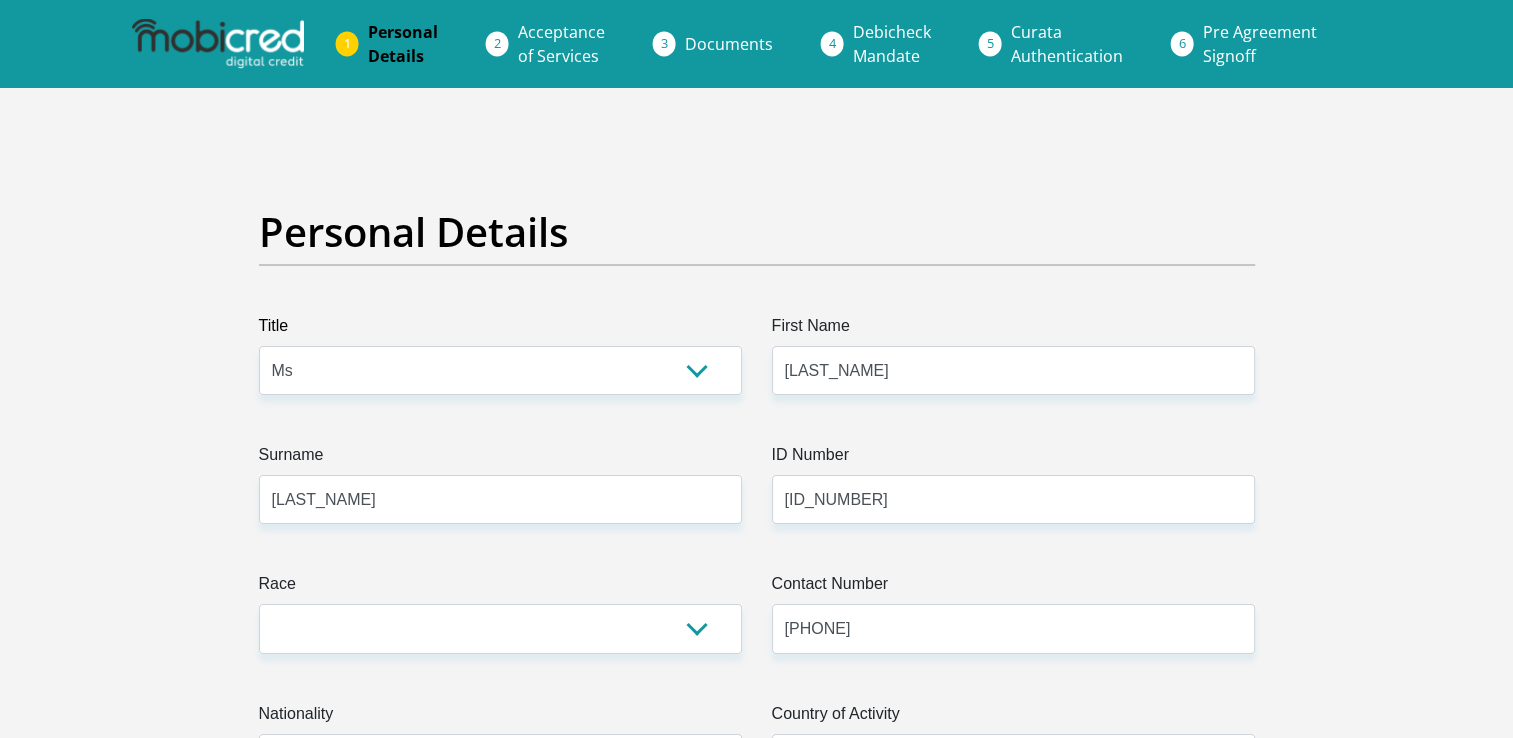 type on "[STATE] [POSTAL_CODE] [STATE]" 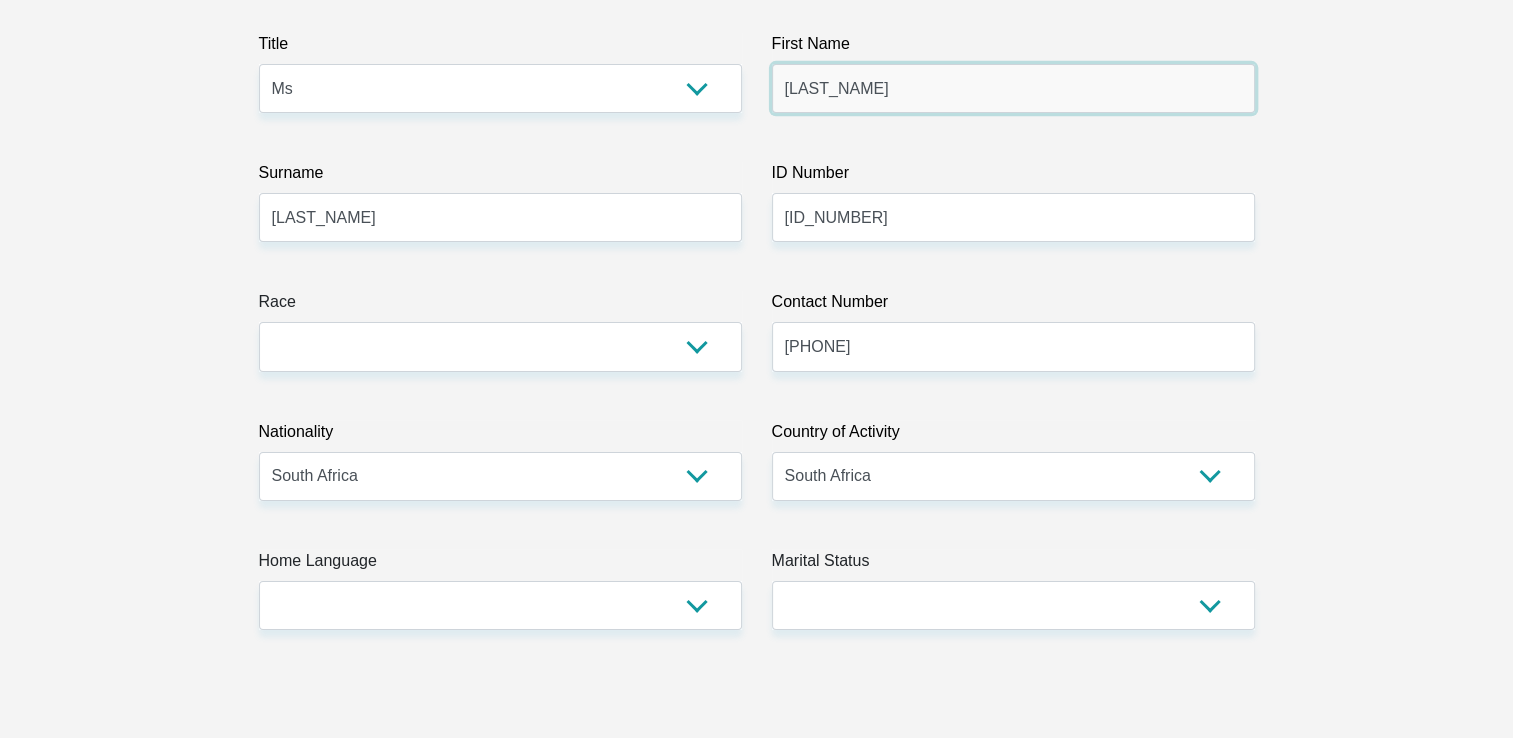scroll, scrollTop: 300, scrollLeft: 0, axis: vertical 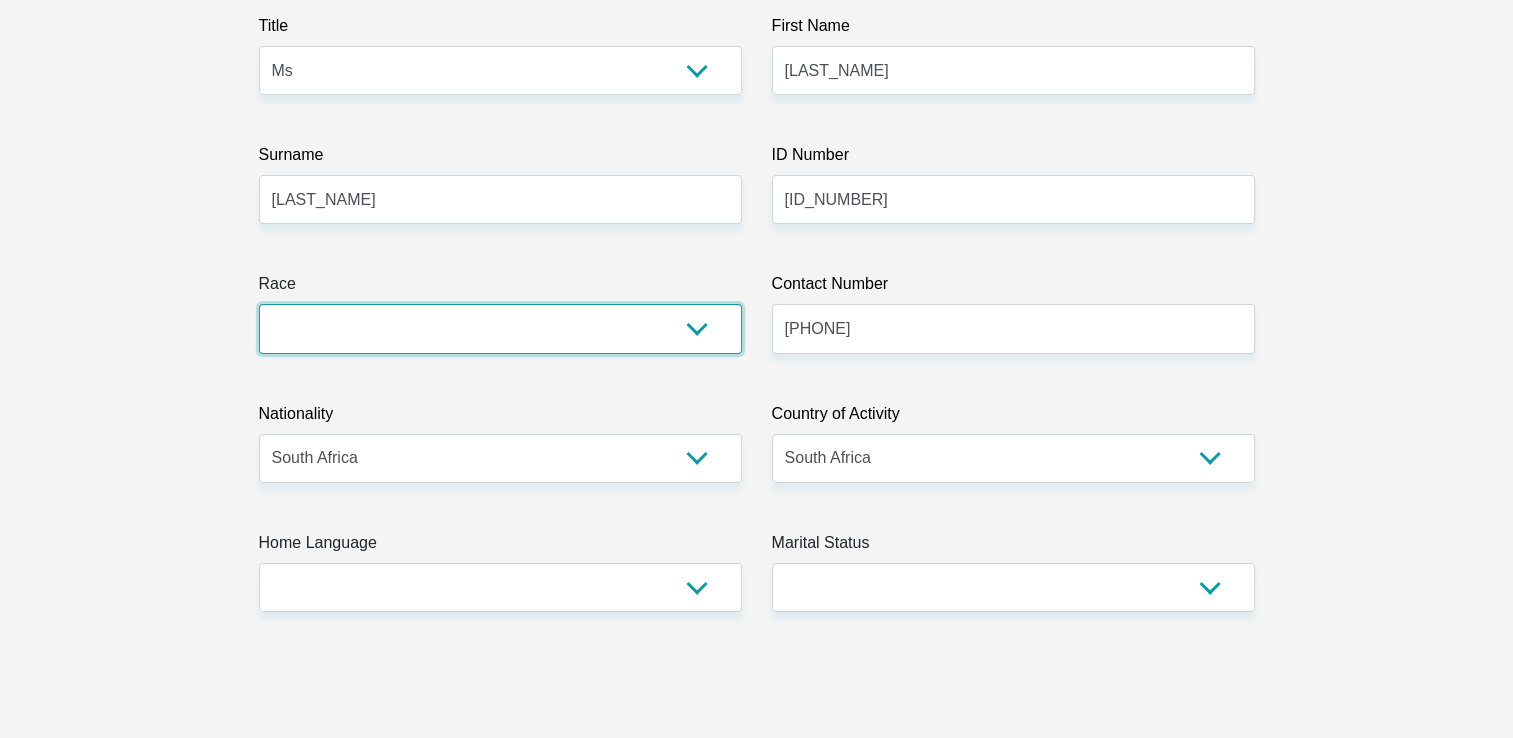 click on "Black
Coloured
Indian
White
Other" at bounding box center (500, 328) 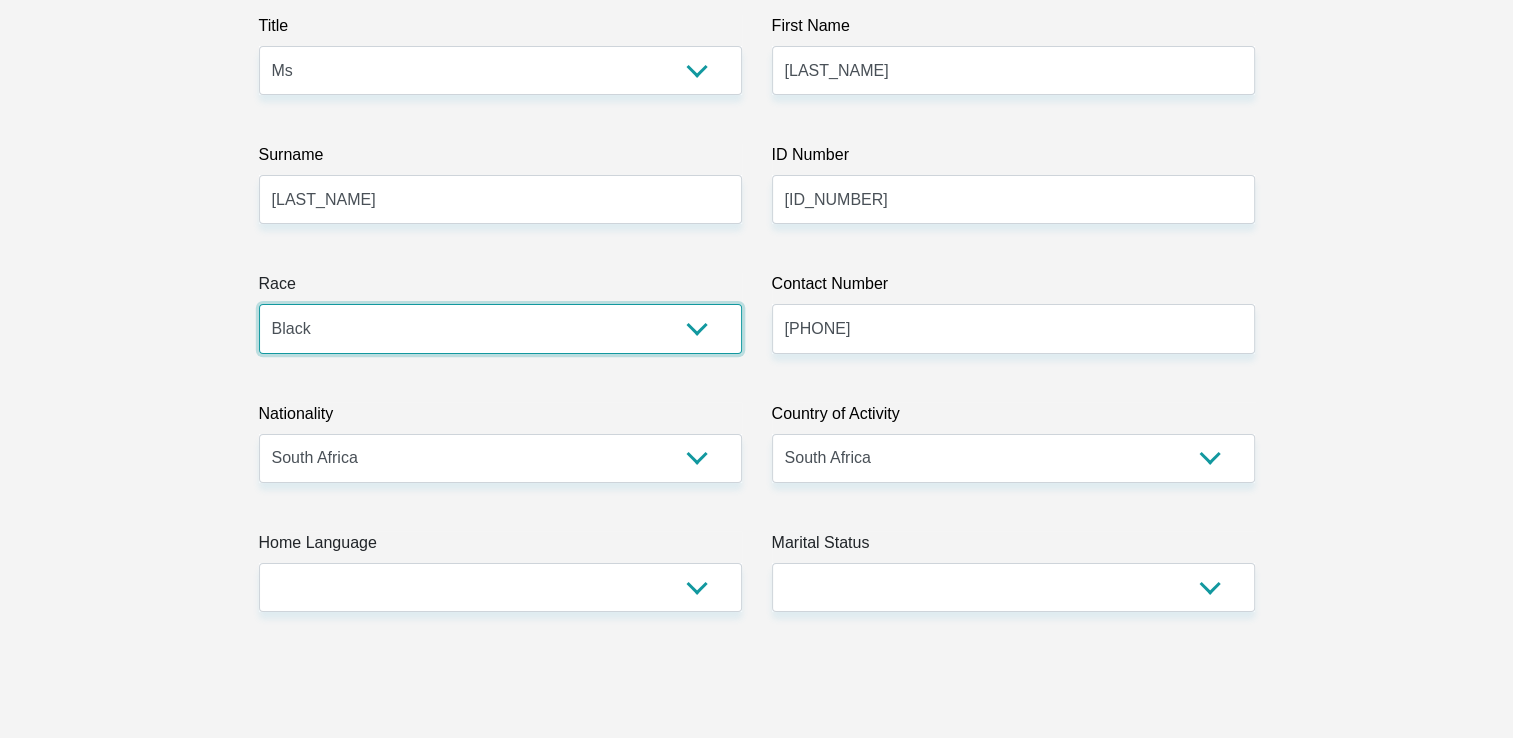 click on "Black
Coloured
Indian
White
Other" at bounding box center (500, 328) 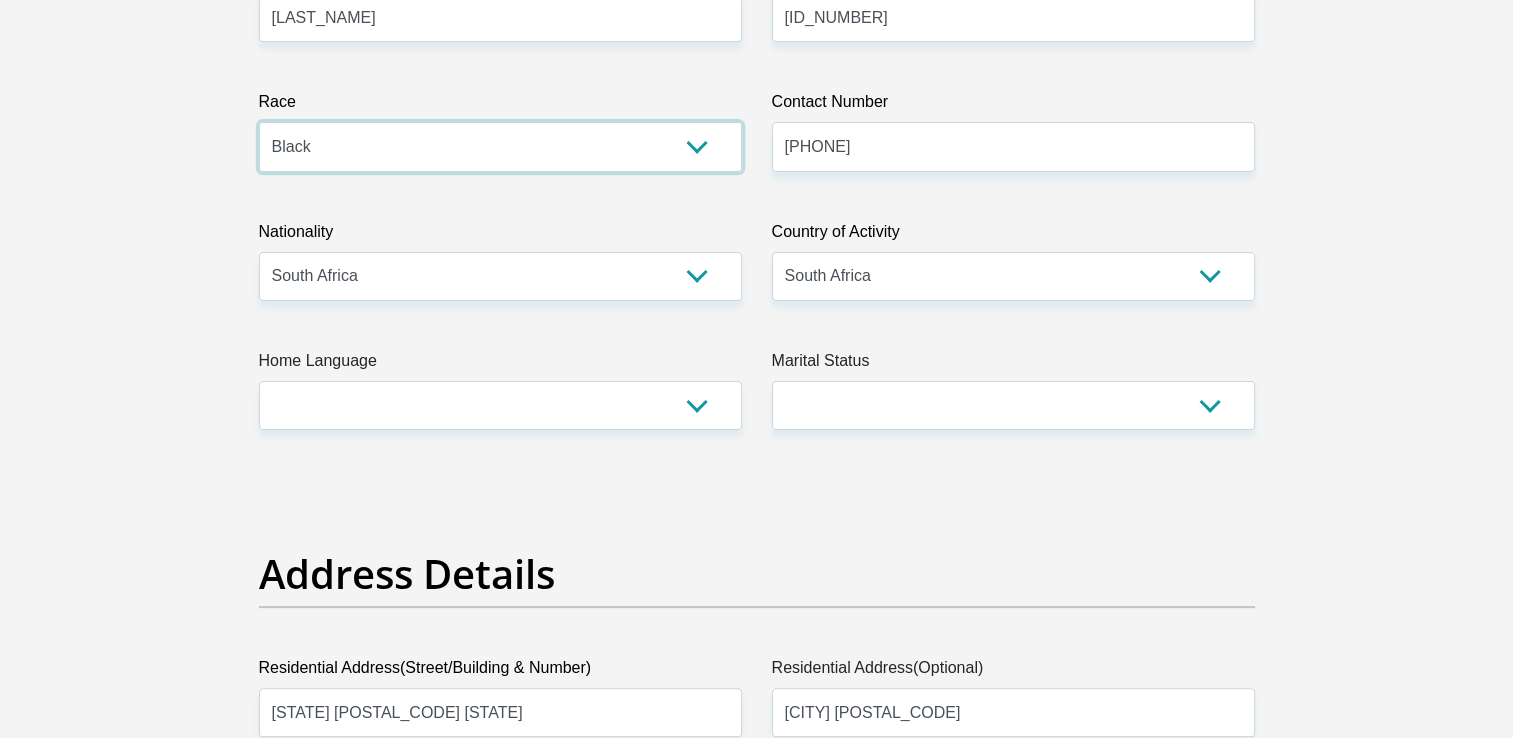 scroll, scrollTop: 500, scrollLeft: 0, axis: vertical 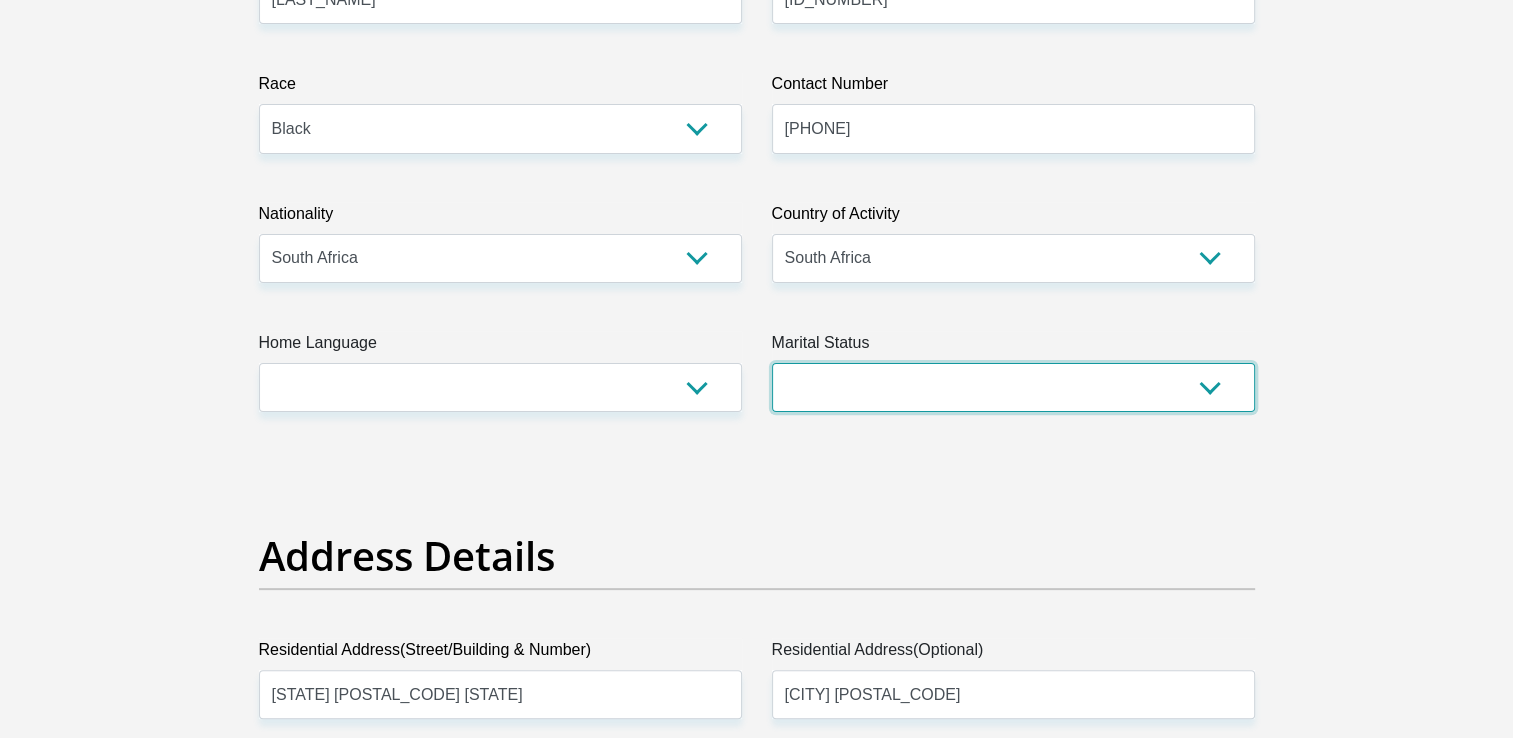 click on "Married ANC
Single
Divorced
Widowed
Married COP or Customary Law" at bounding box center (1013, 387) 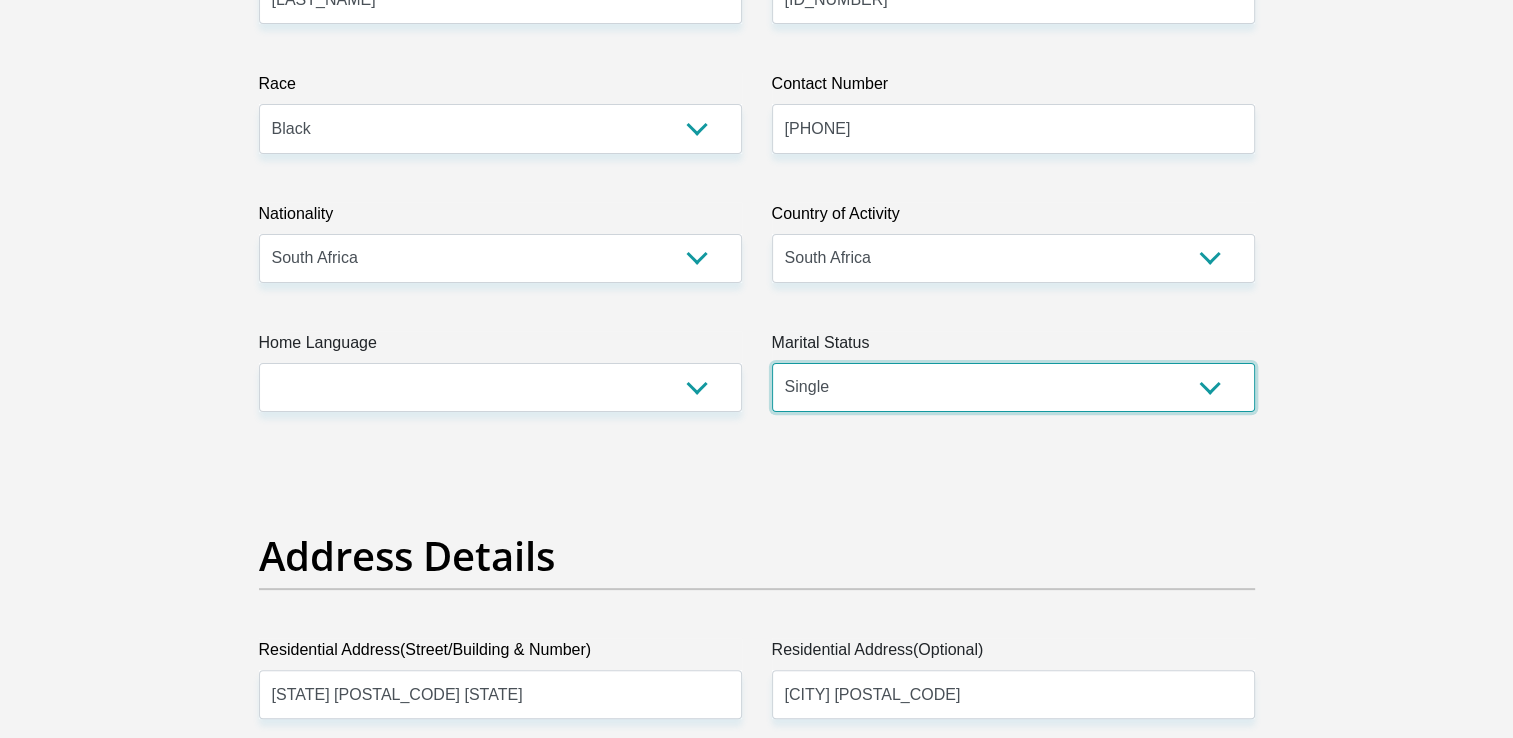 click on "Married ANC
Single
Divorced
Widowed
Married COP or Customary Law" at bounding box center (1013, 387) 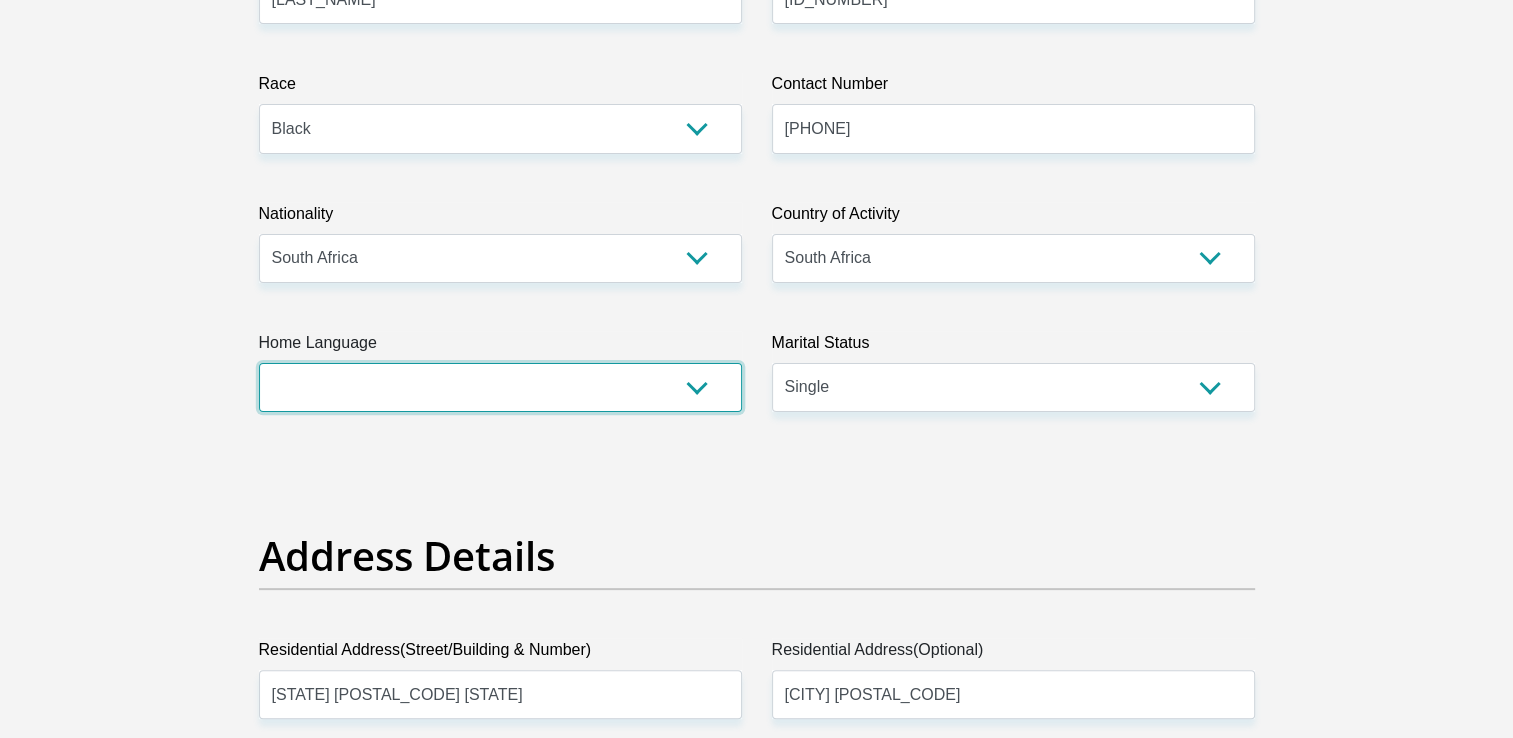 click on "Afrikaans
English
Sepedi
South Ndebele
Southern Sotho
Swati
Tsonga
Tswana
Venda
Xhosa
Zulu
Other" at bounding box center (500, 387) 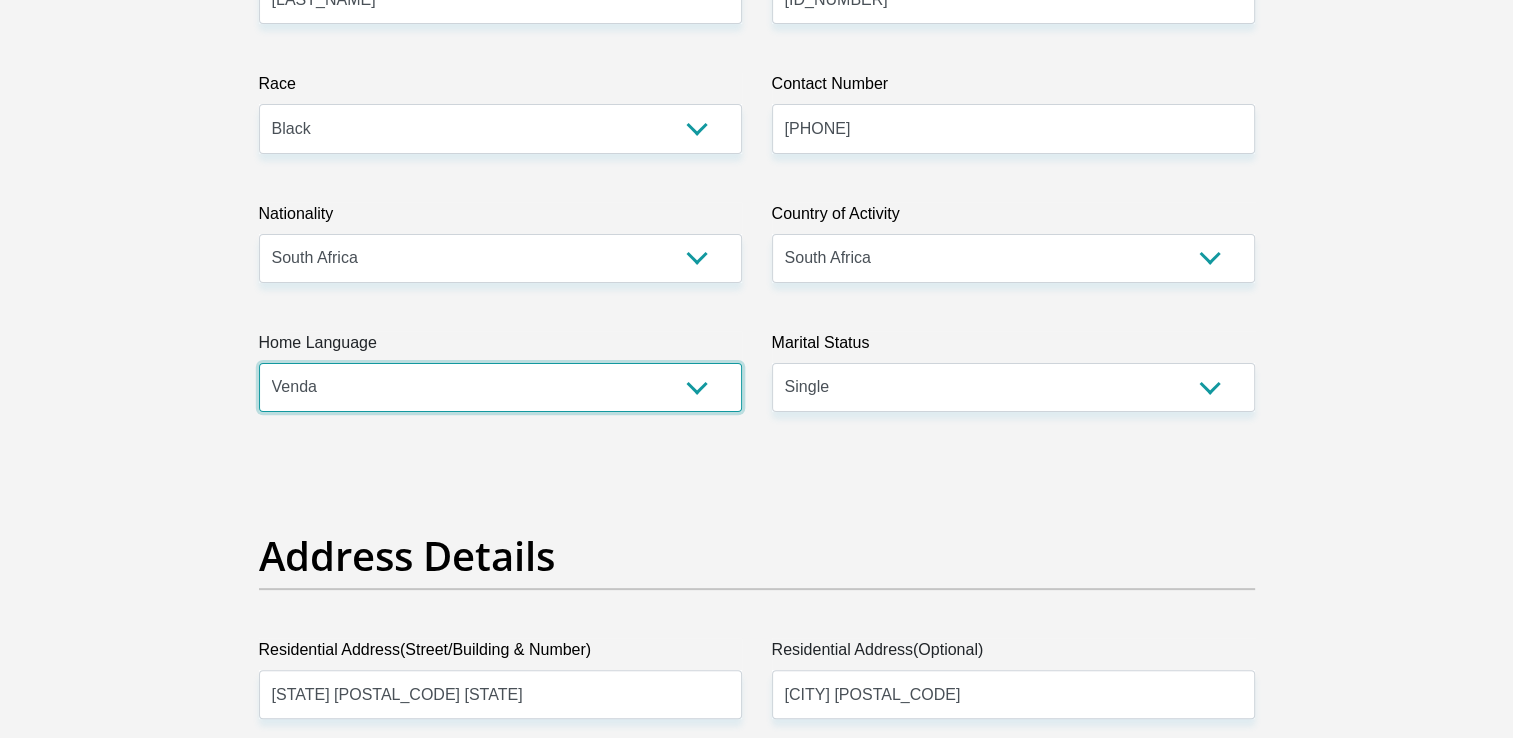 click on "Afrikaans
English
Sepedi
South Ndebele
Southern Sotho
Swati
Tsonga
Tswana
Venda
Xhosa
Zulu
Other" at bounding box center (500, 387) 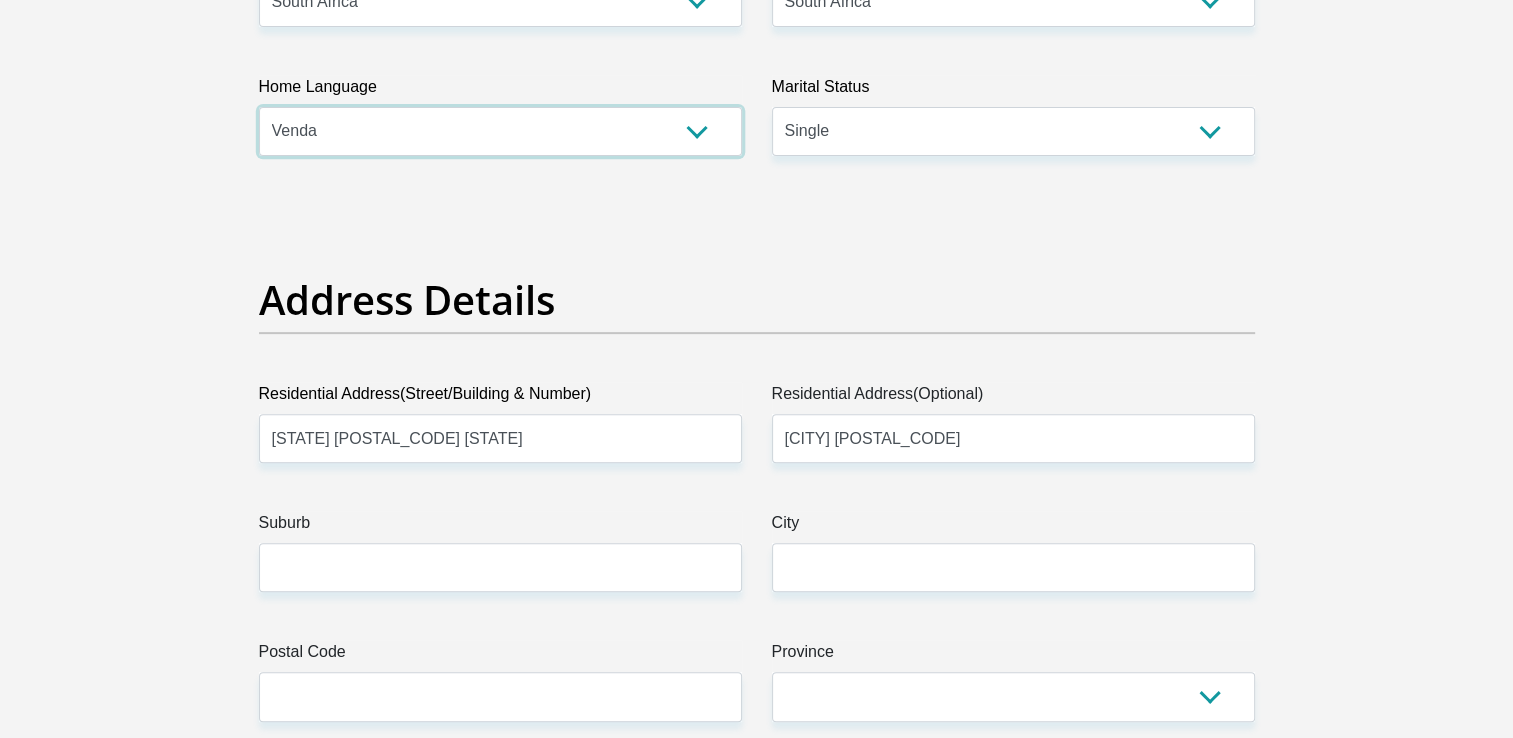 scroll, scrollTop: 800, scrollLeft: 0, axis: vertical 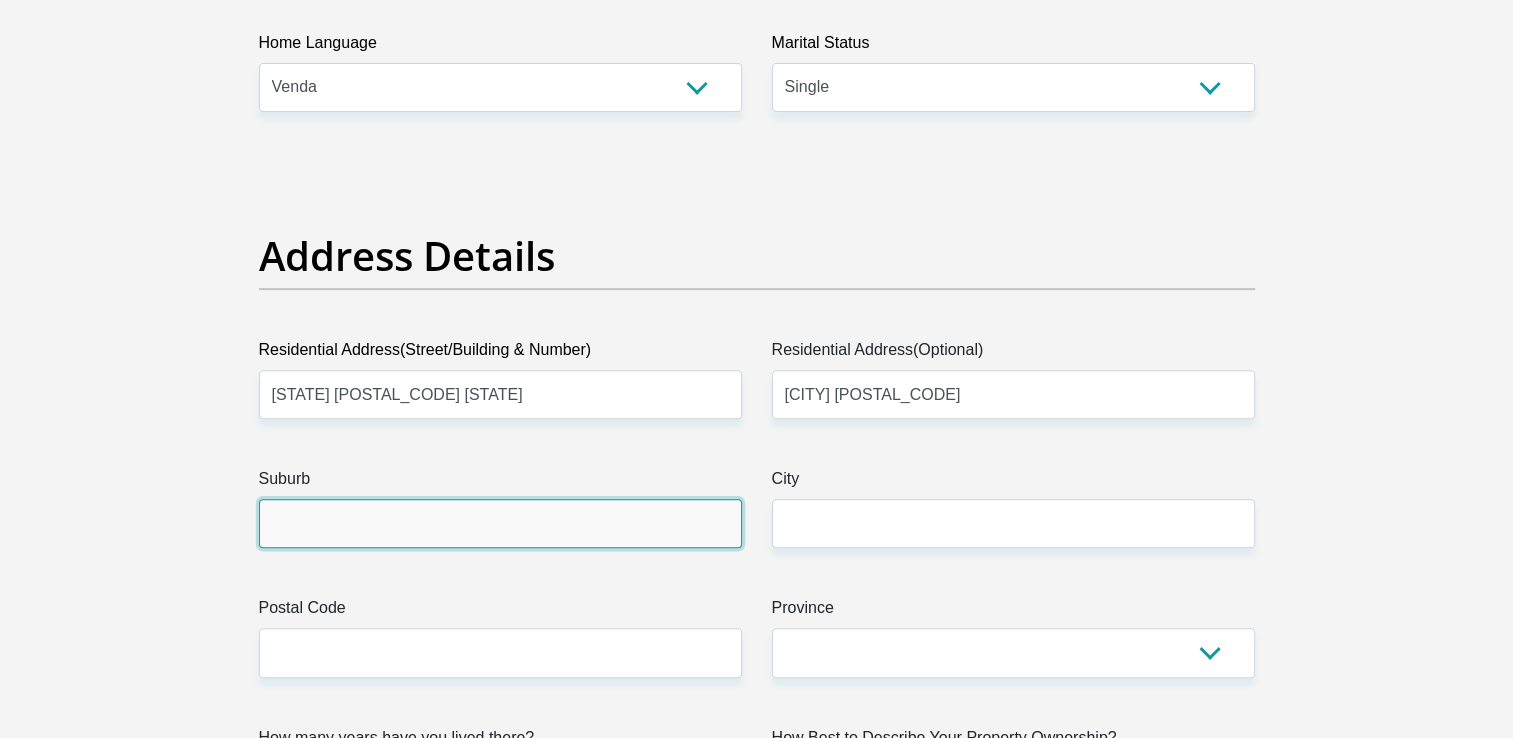 click on "Suburb" at bounding box center [500, 523] 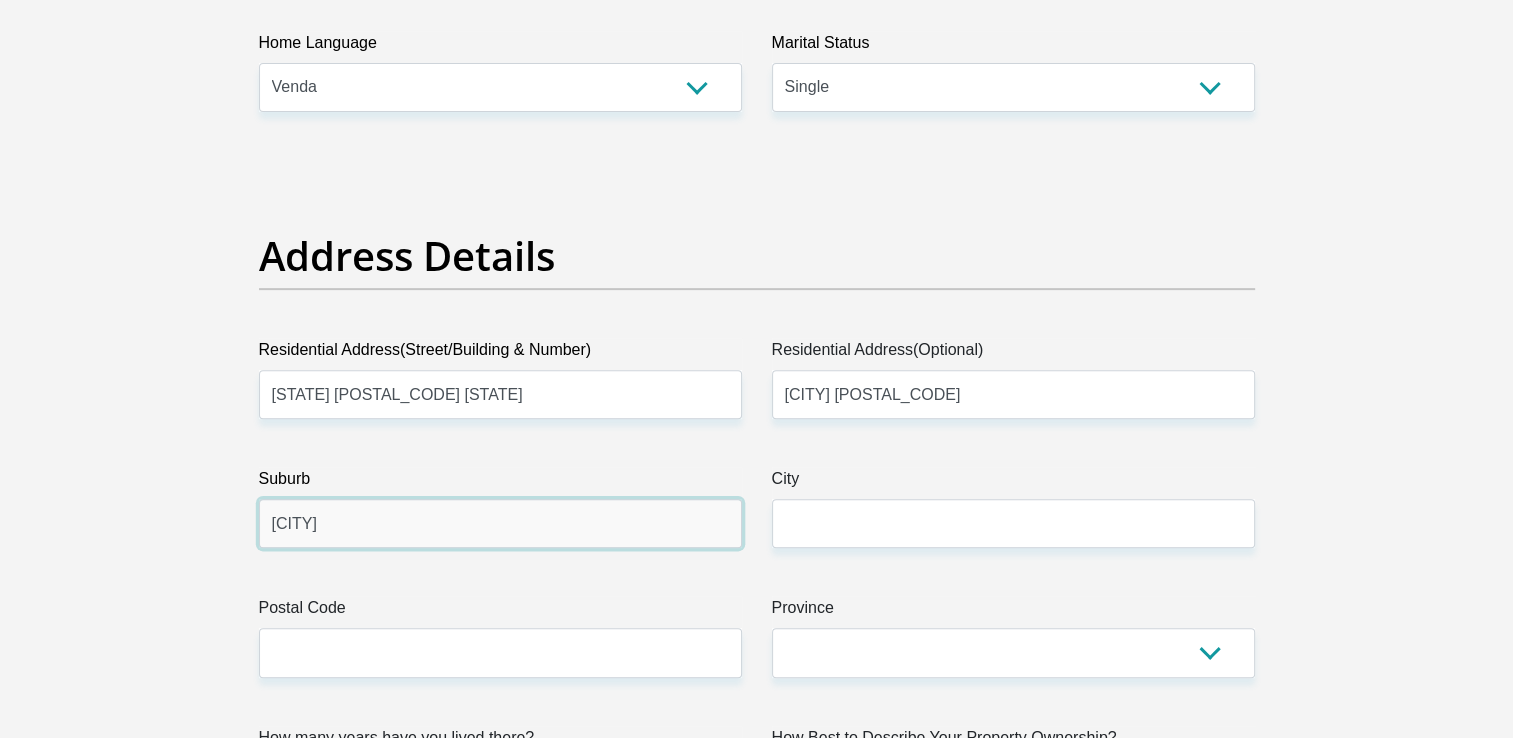type on "[CITY]" 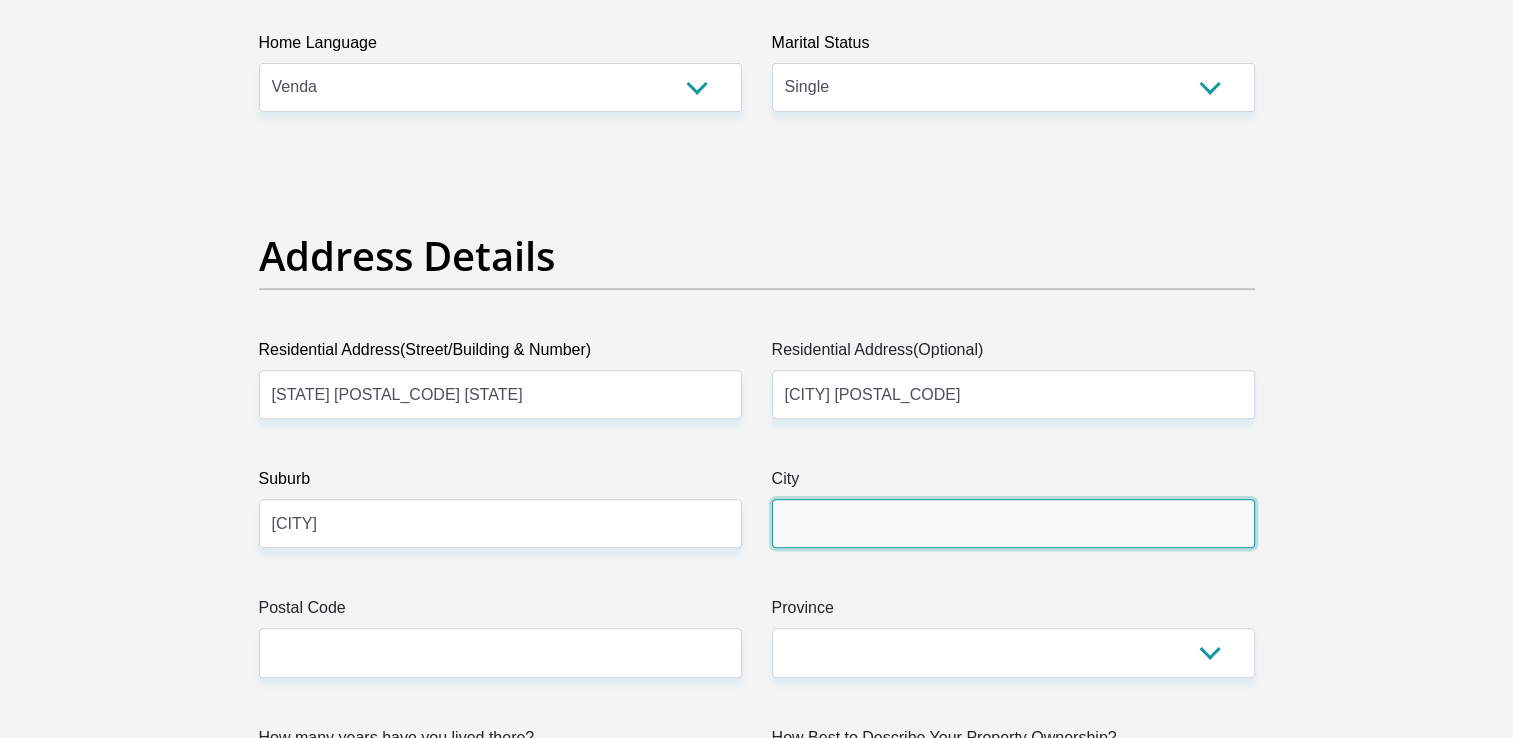 click on "City" at bounding box center [1013, 523] 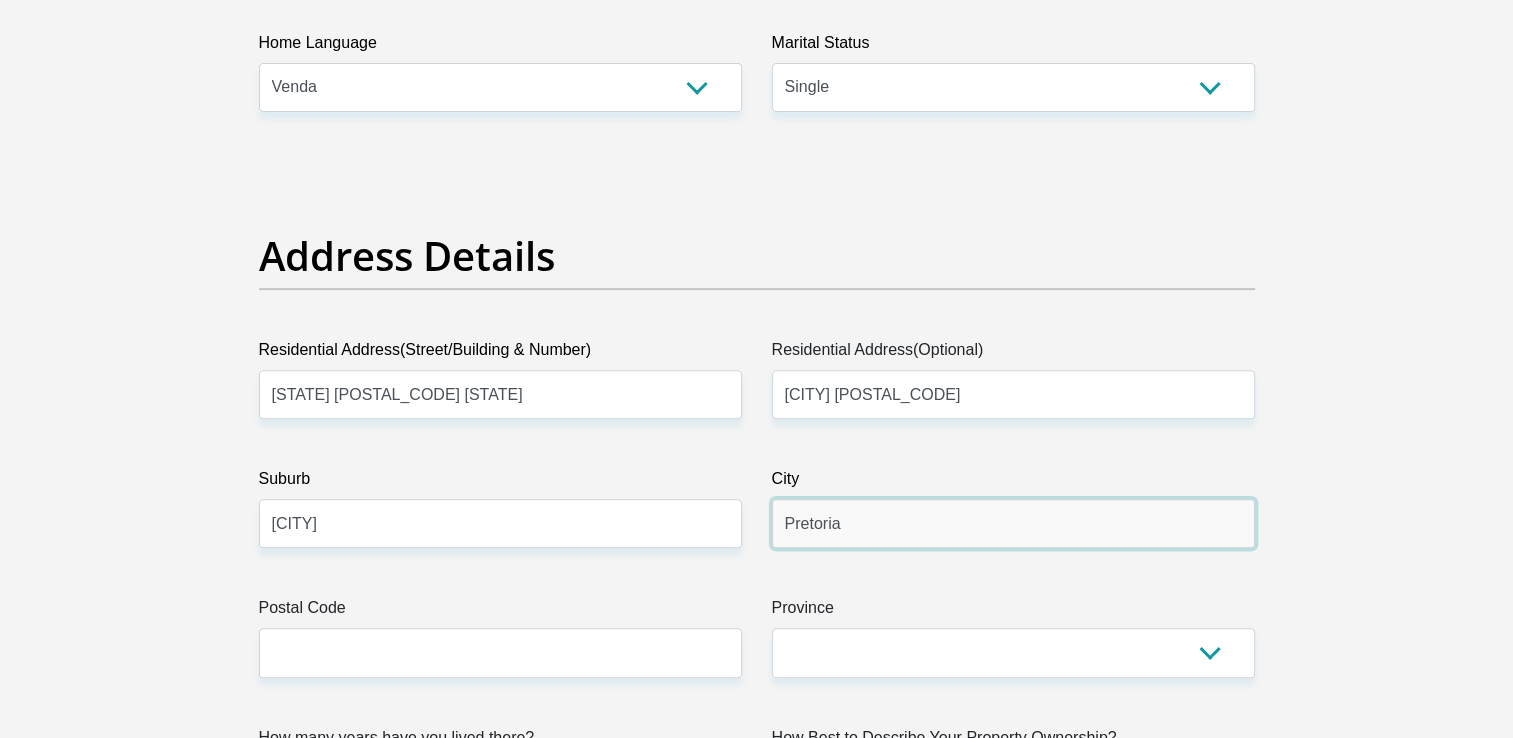 type on "Pretoria" 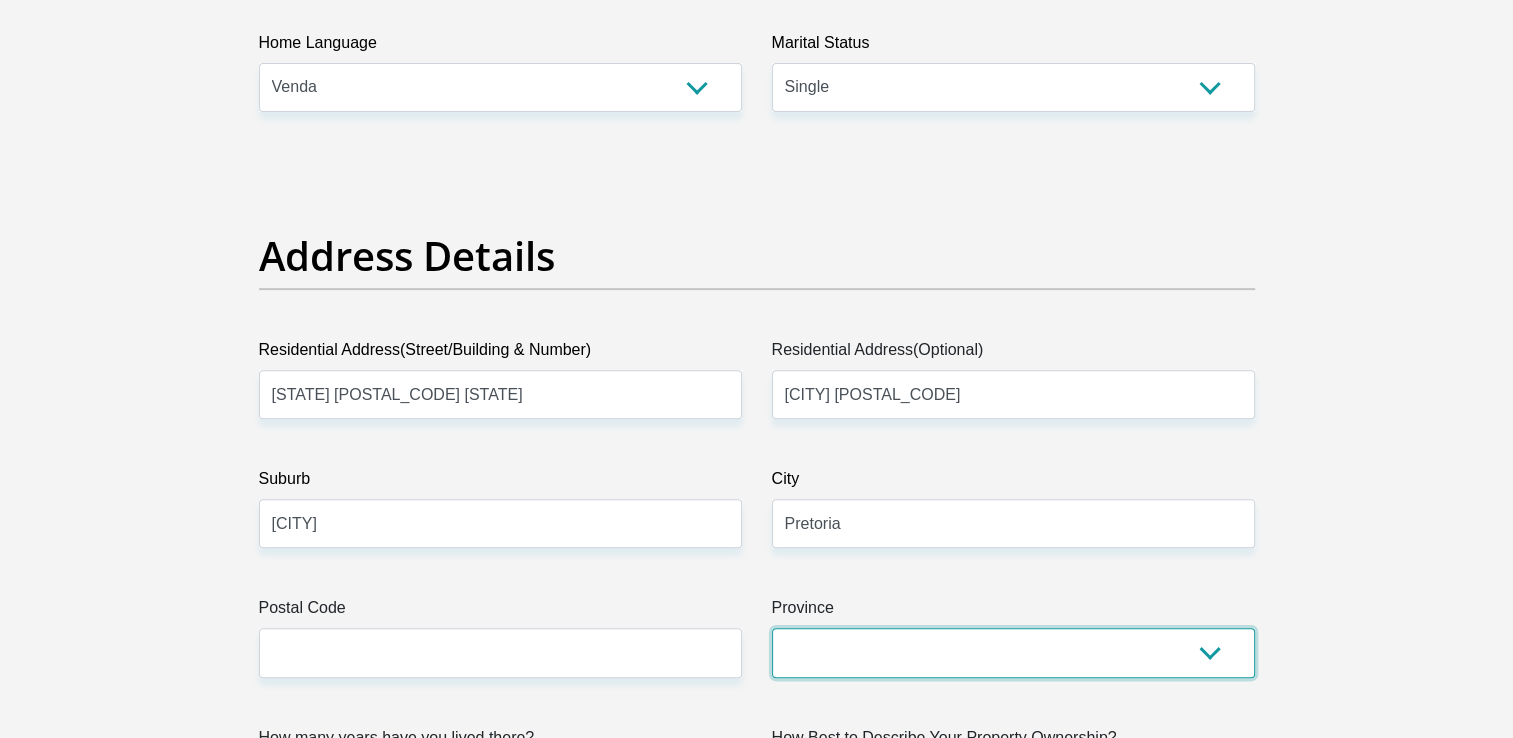click on "Eastern Cape
Free State
Gauteng
KwaZulu-Natal
Limpopo
Mpumalanga
Northern Cape
North West
Western Cape" at bounding box center (1013, 652) 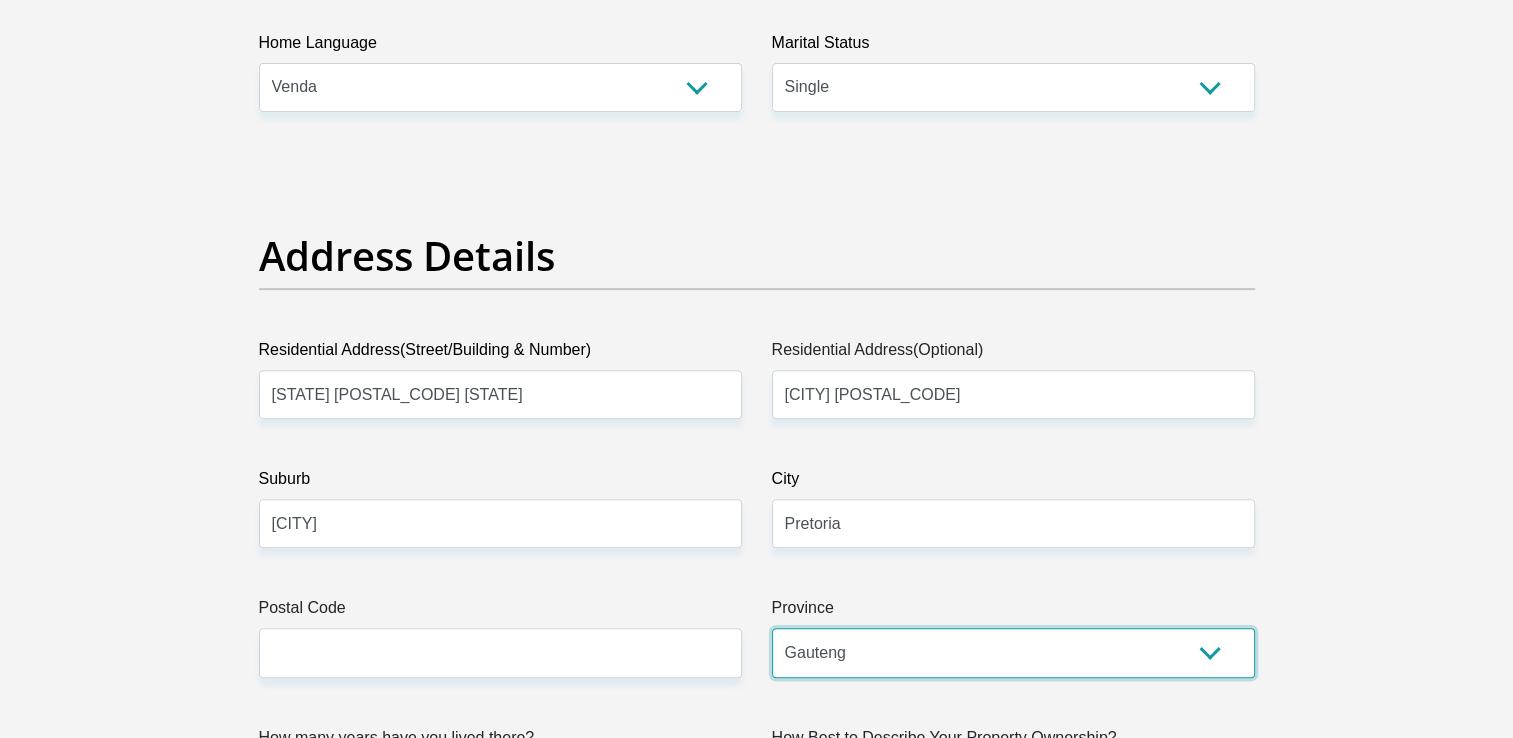 click on "Eastern Cape
Free State
Gauteng
KwaZulu-Natal
Limpopo
Mpumalanga
Northern Cape
North West
Western Cape" at bounding box center [1013, 652] 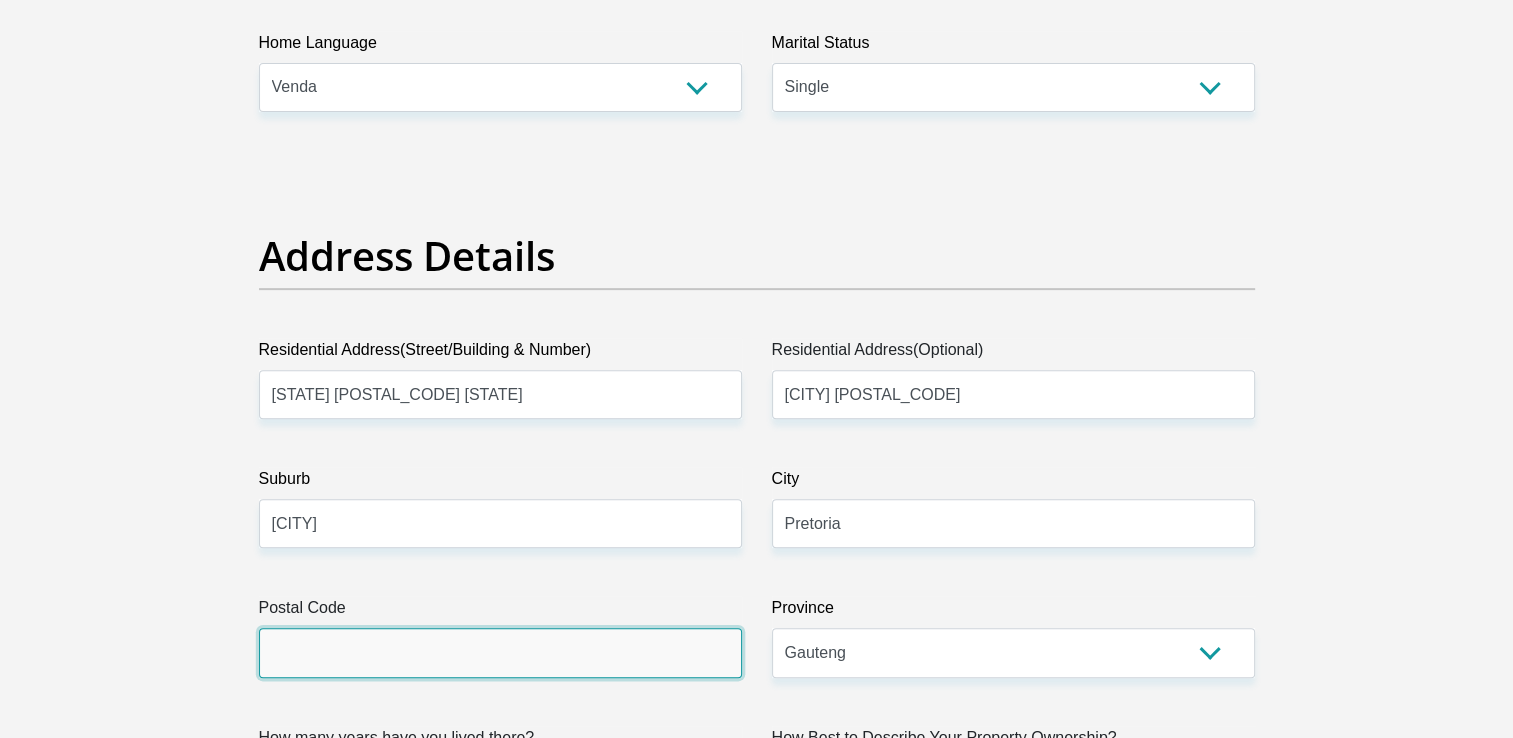 click on "Postal Code" at bounding box center (500, 652) 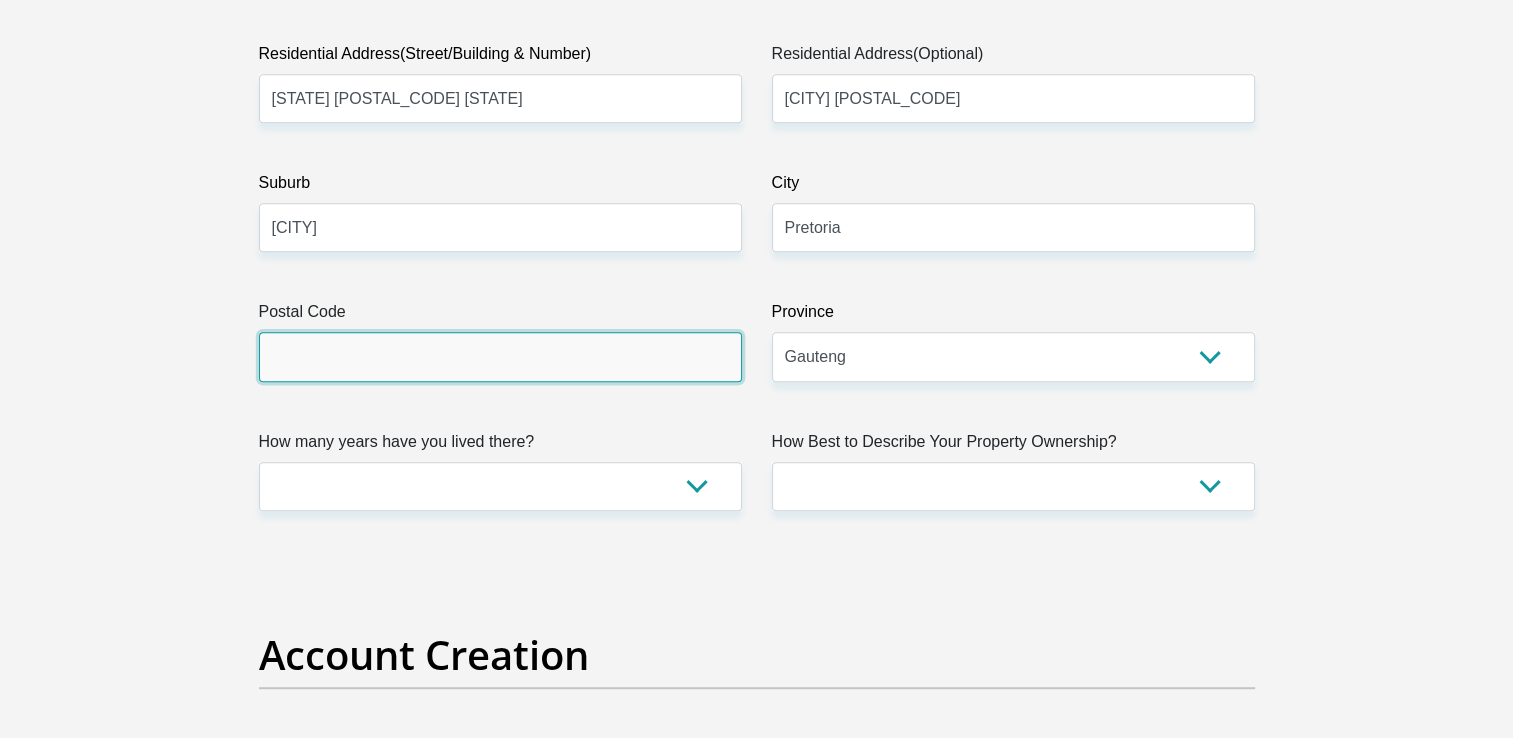 scroll, scrollTop: 1100, scrollLeft: 0, axis: vertical 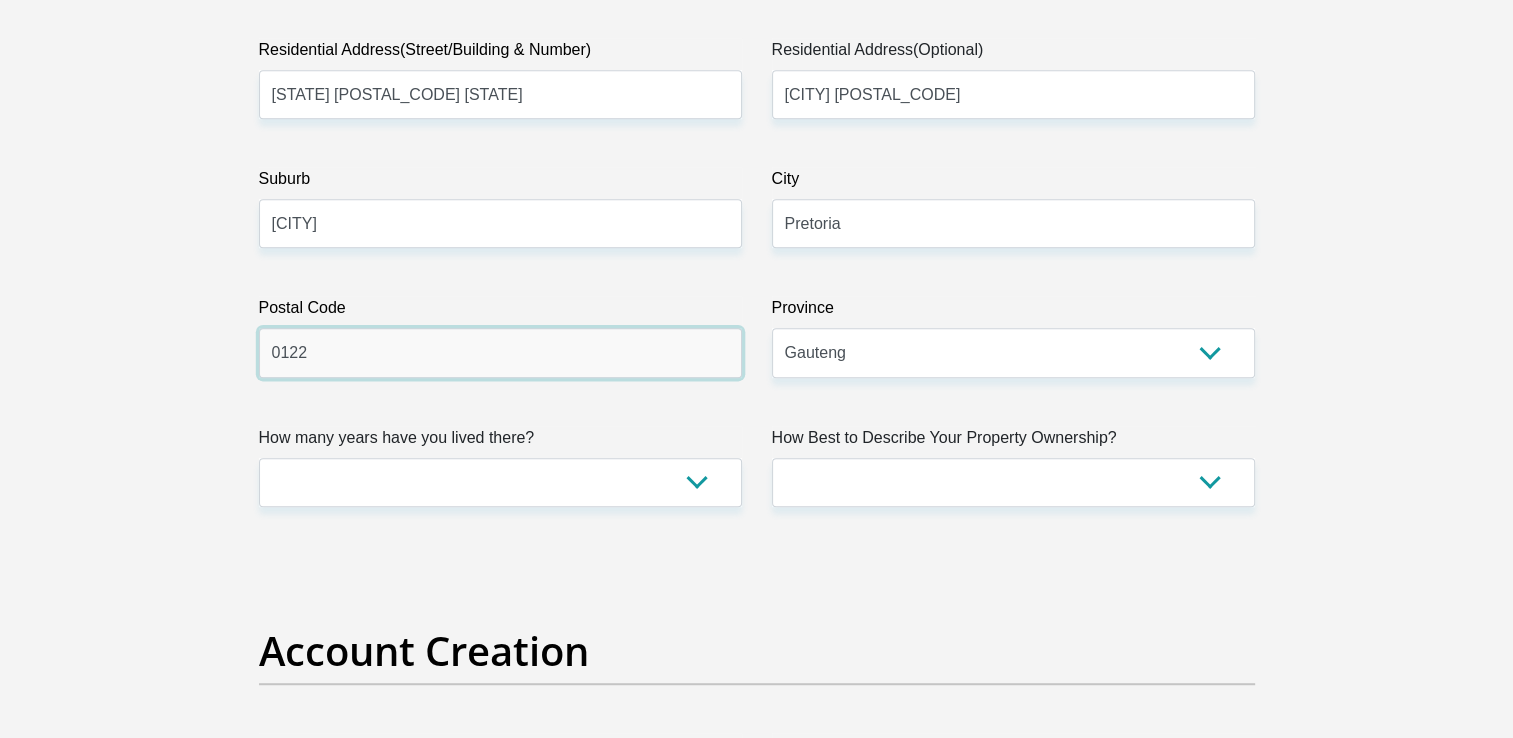 type on "0122" 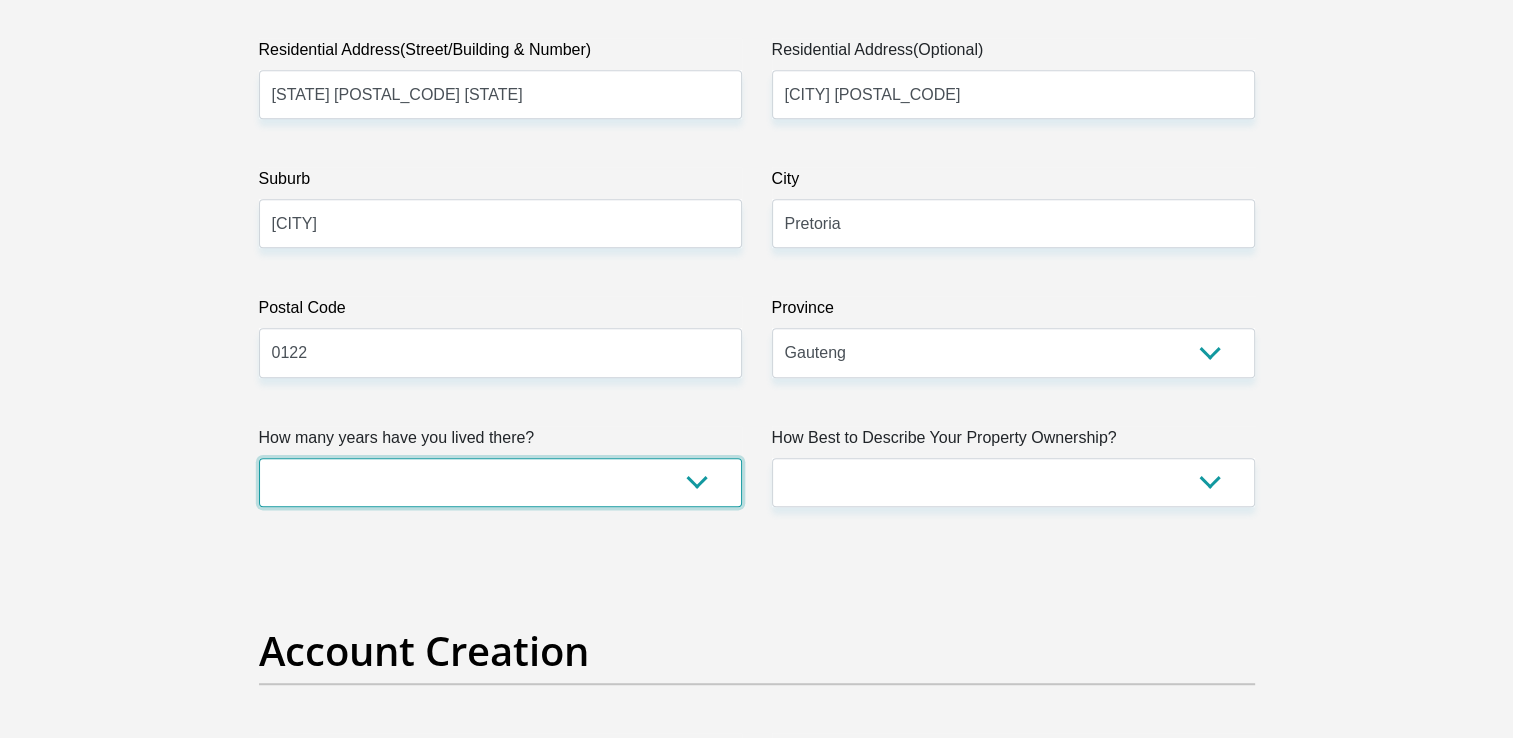click on "less than 1 year
1-3 years
3-5 years
5+ years" at bounding box center (500, 482) 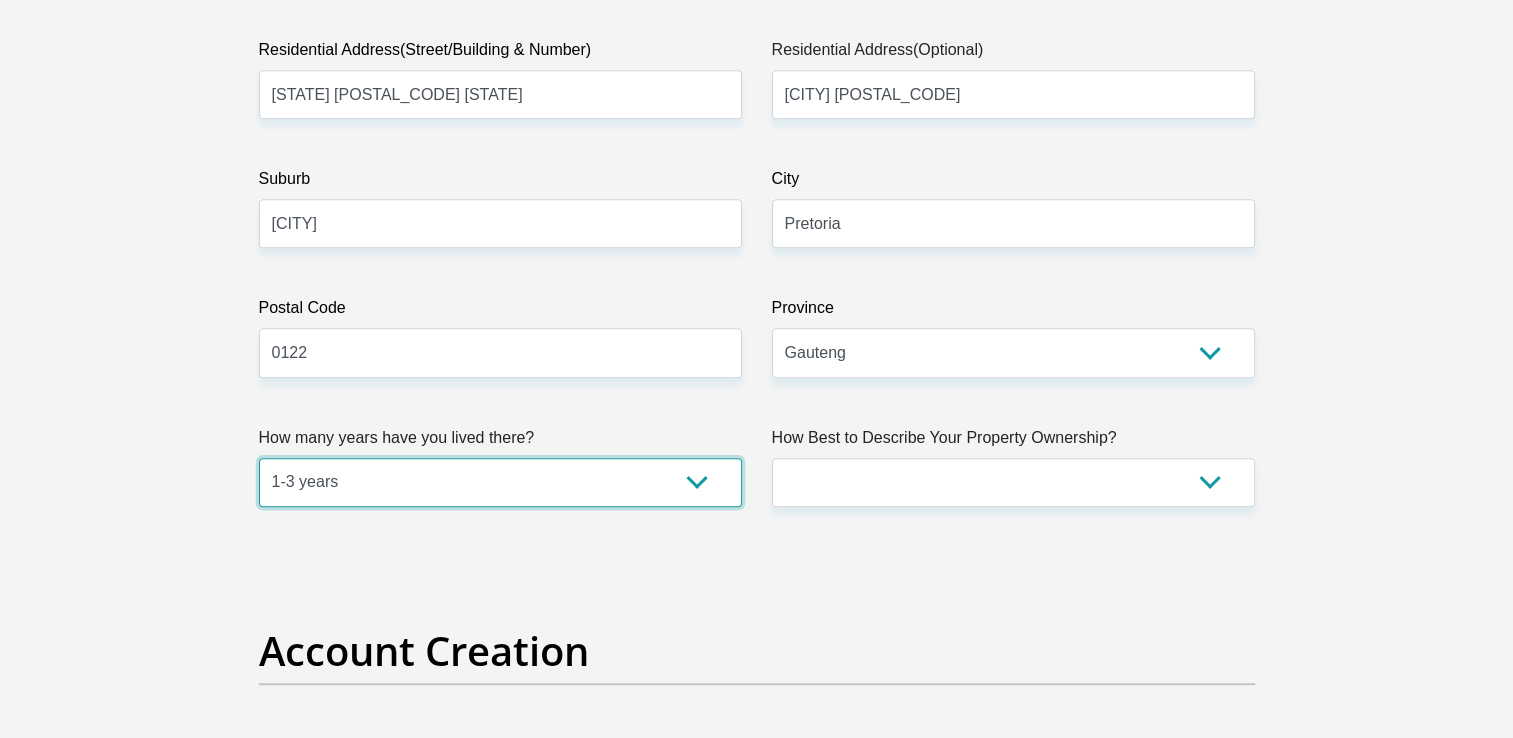click on "less than 1 year
1-3 years
3-5 years
5+ years" at bounding box center (500, 482) 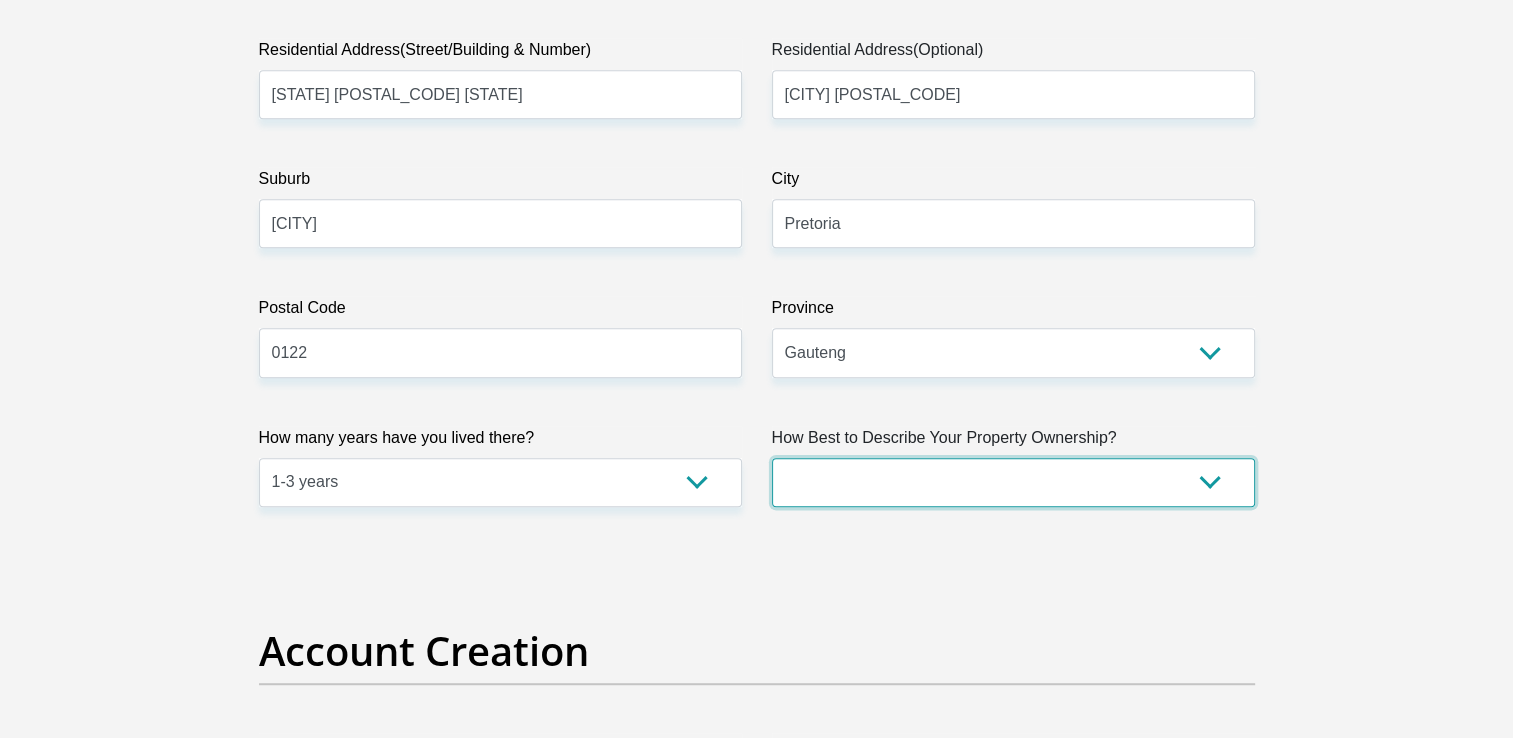 click on "Owned
Rented
Family Owned
Company Dwelling" at bounding box center (1013, 482) 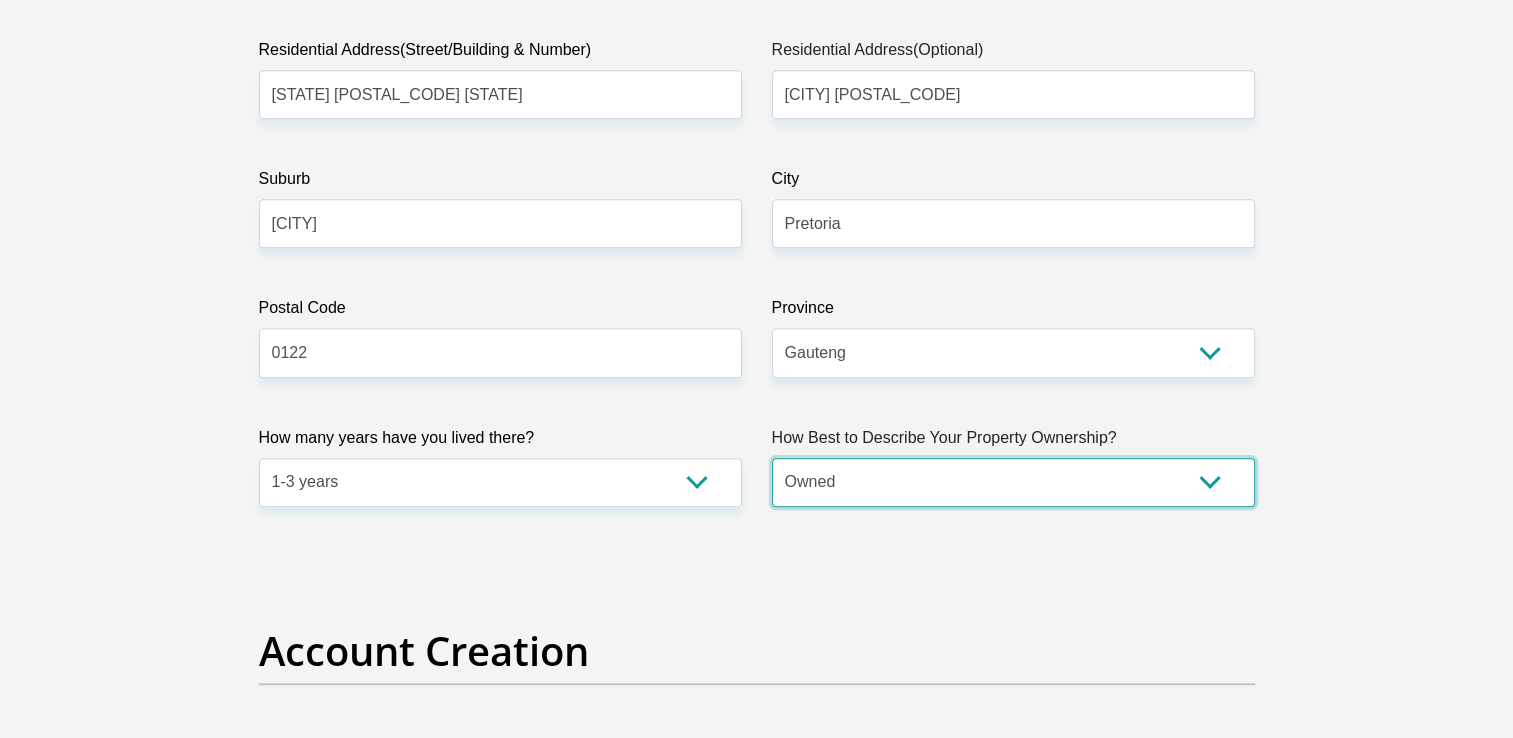 click on "Owned
Rented
Family Owned
Company Dwelling" at bounding box center [1013, 482] 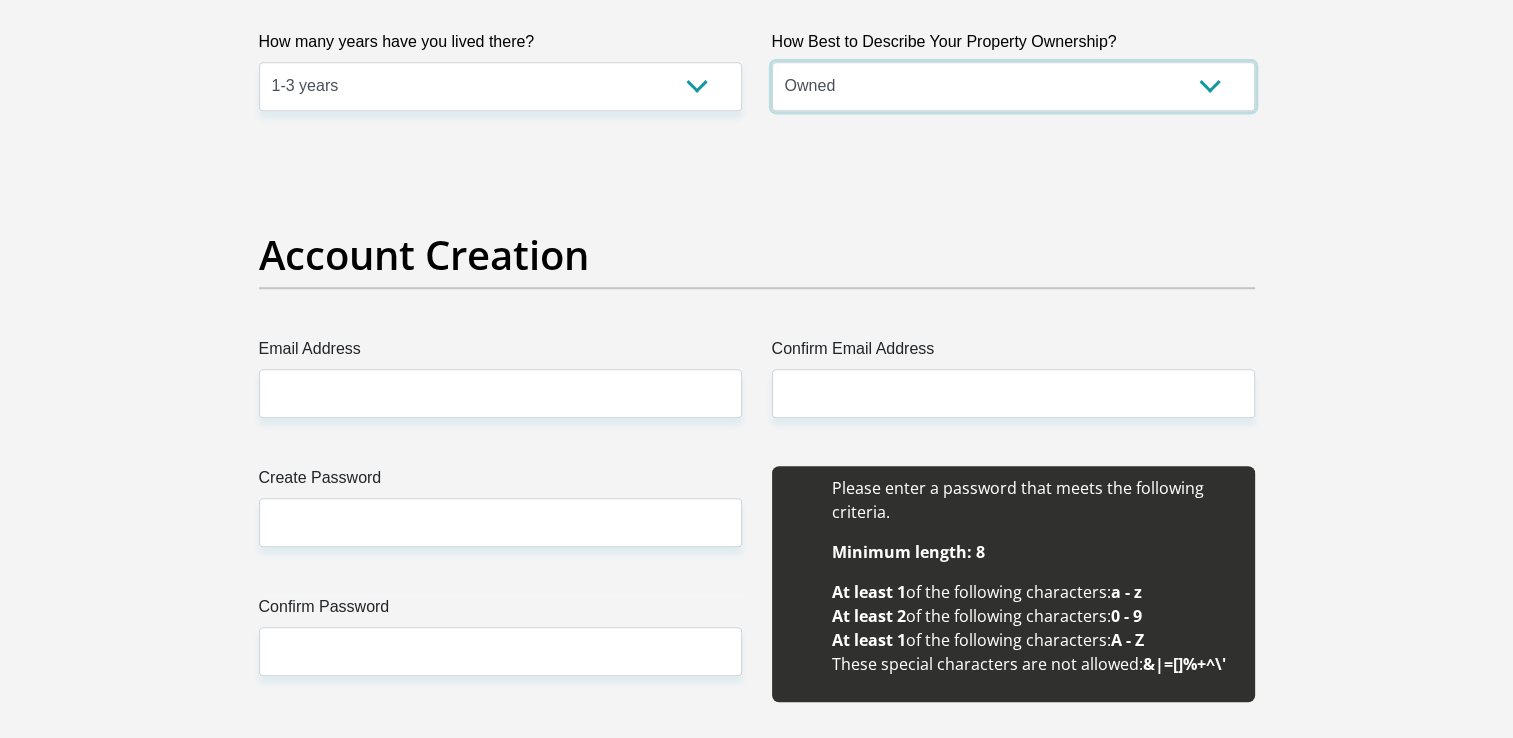 scroll, scrollTop: 1500, scrollLeft: 0, axis: vertical 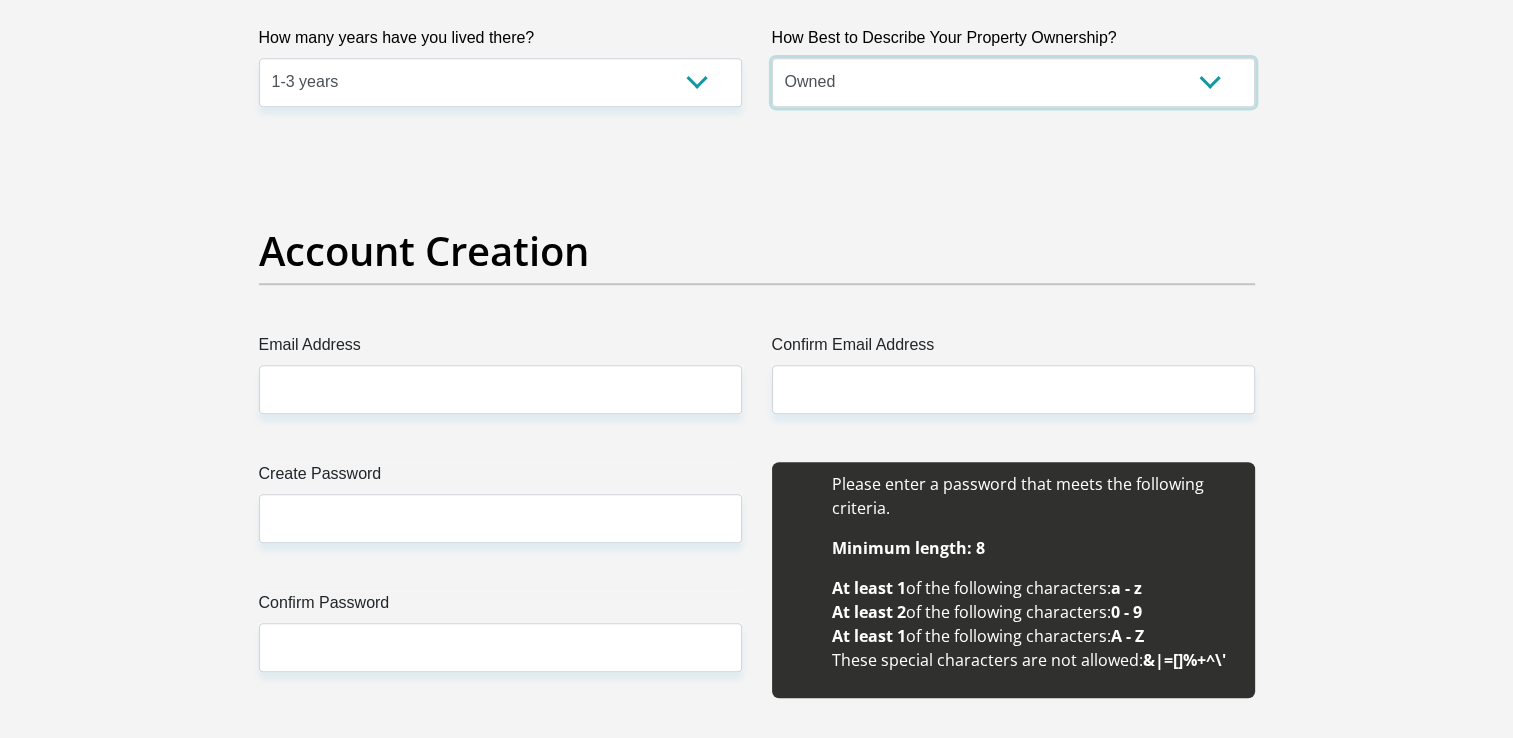 click on "Owned
Rented
Family Owned
Company Dwelling" at bounding box center [1013, 82] 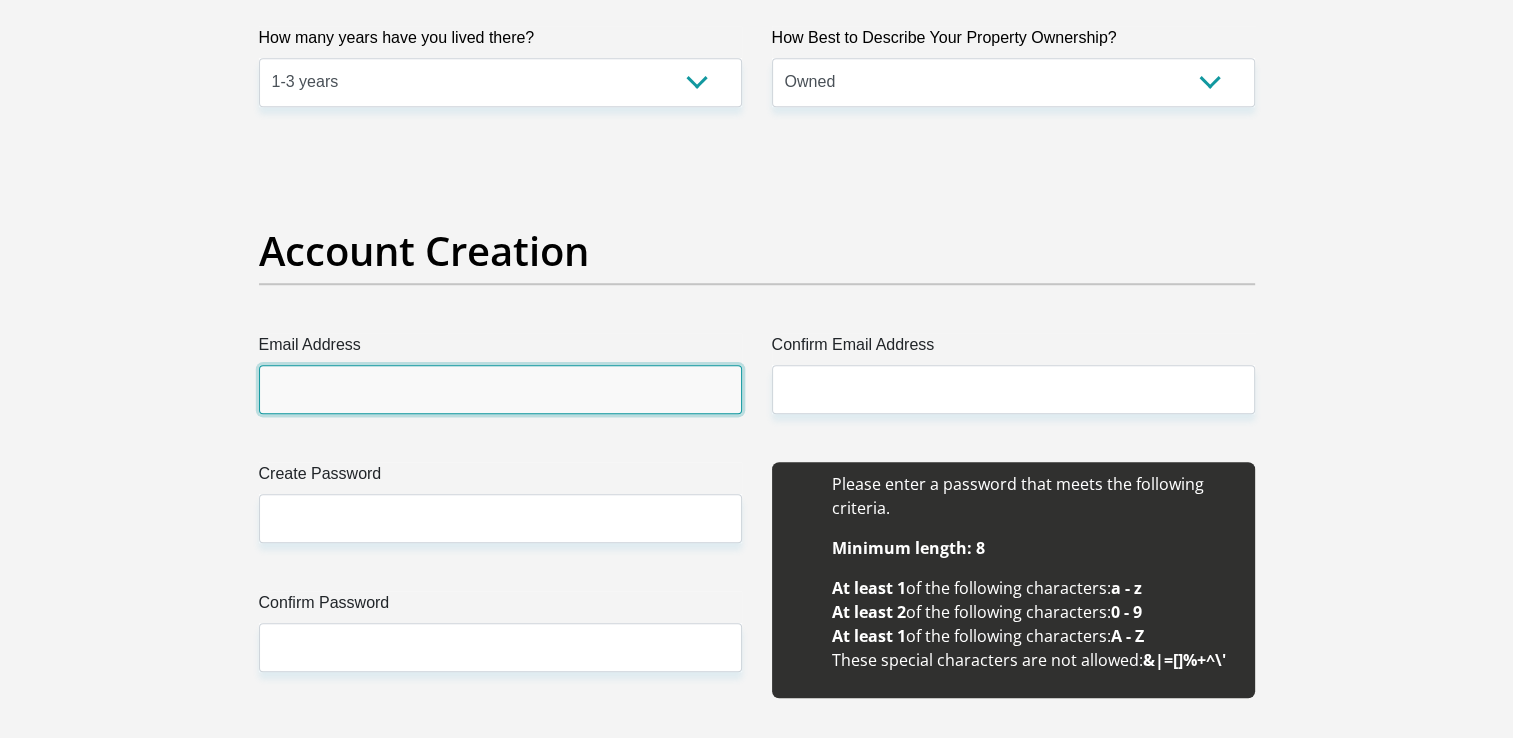 click on "Email Address" at bounding box center [500, 389] 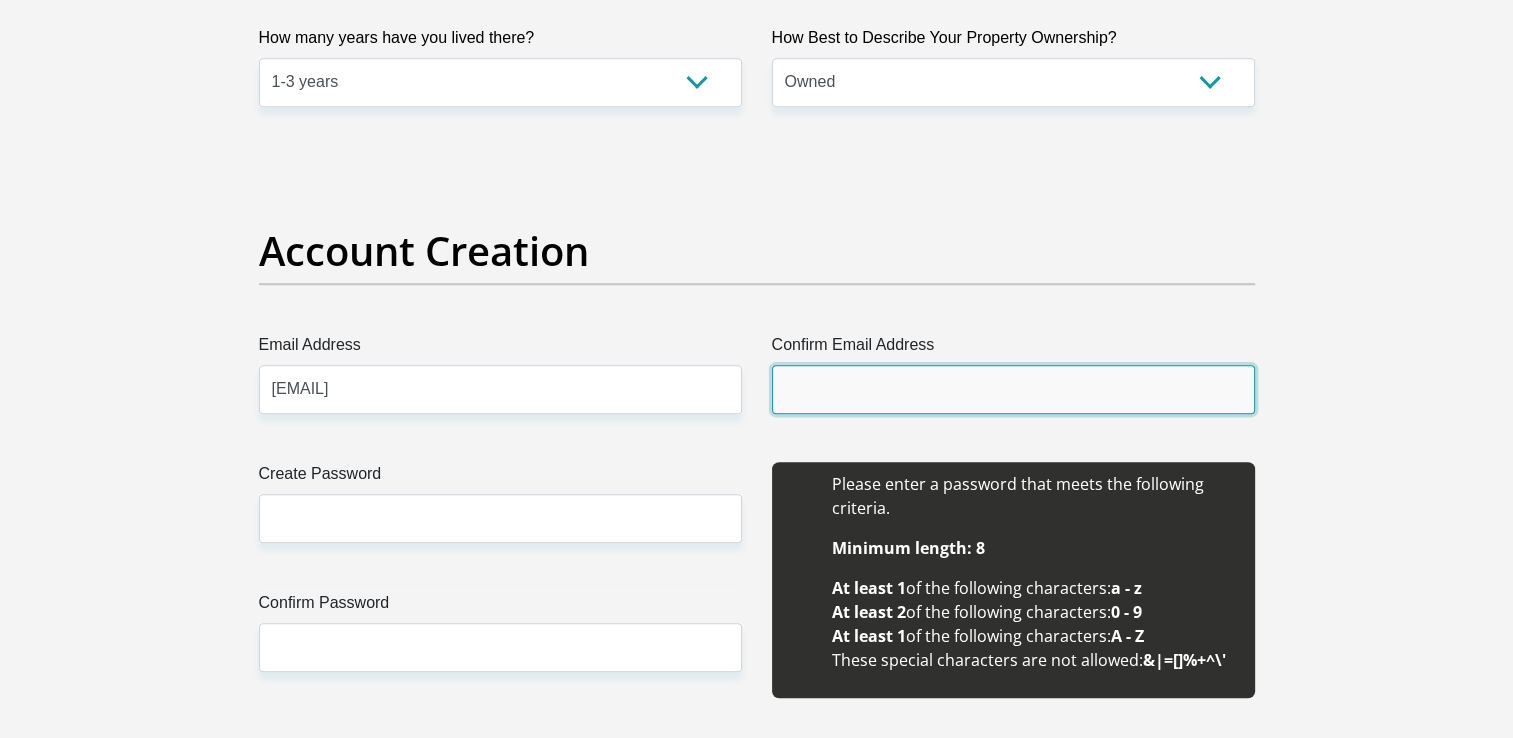 type on "[EMAIL]" 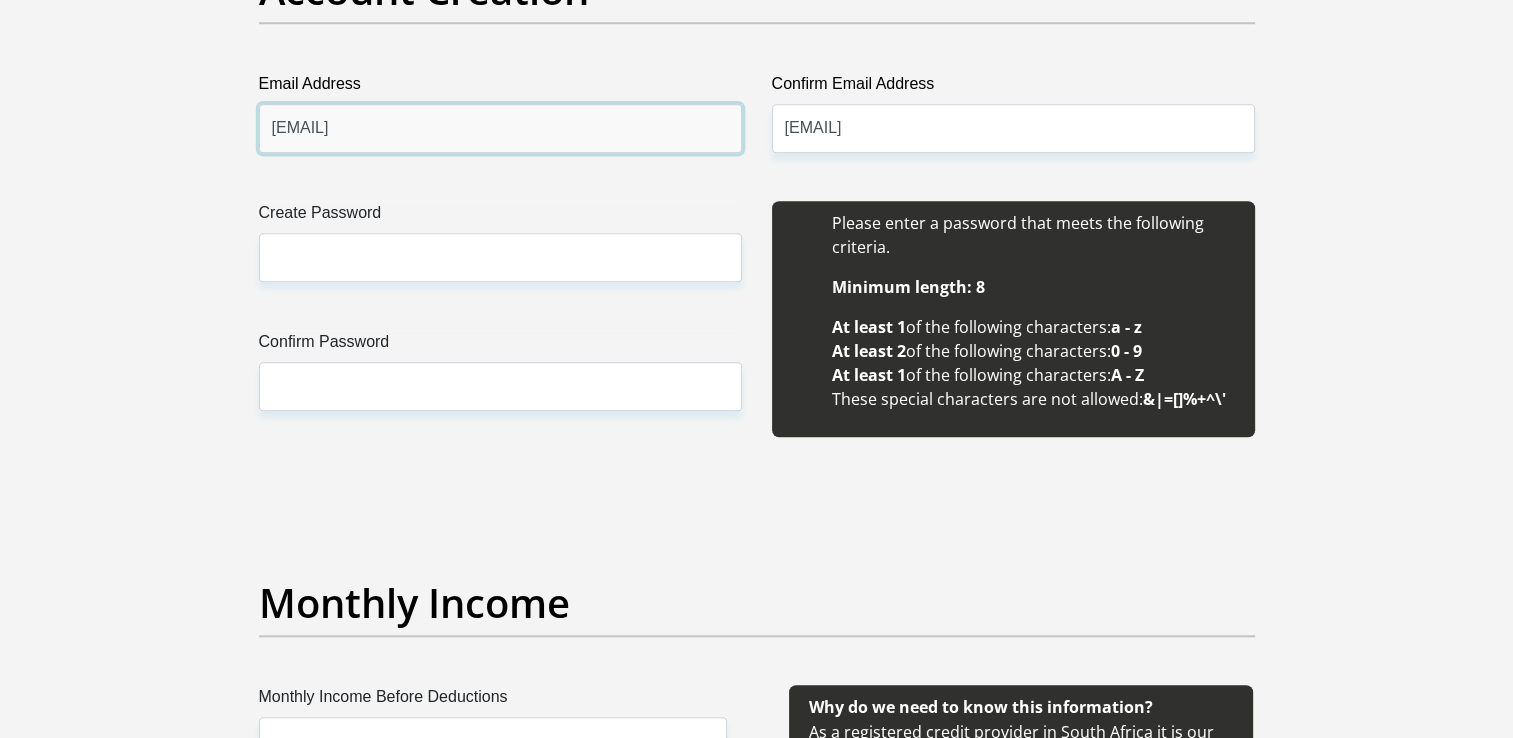 scroll, scrollTop: 1800, scrollLeft: 0, axis: vertical 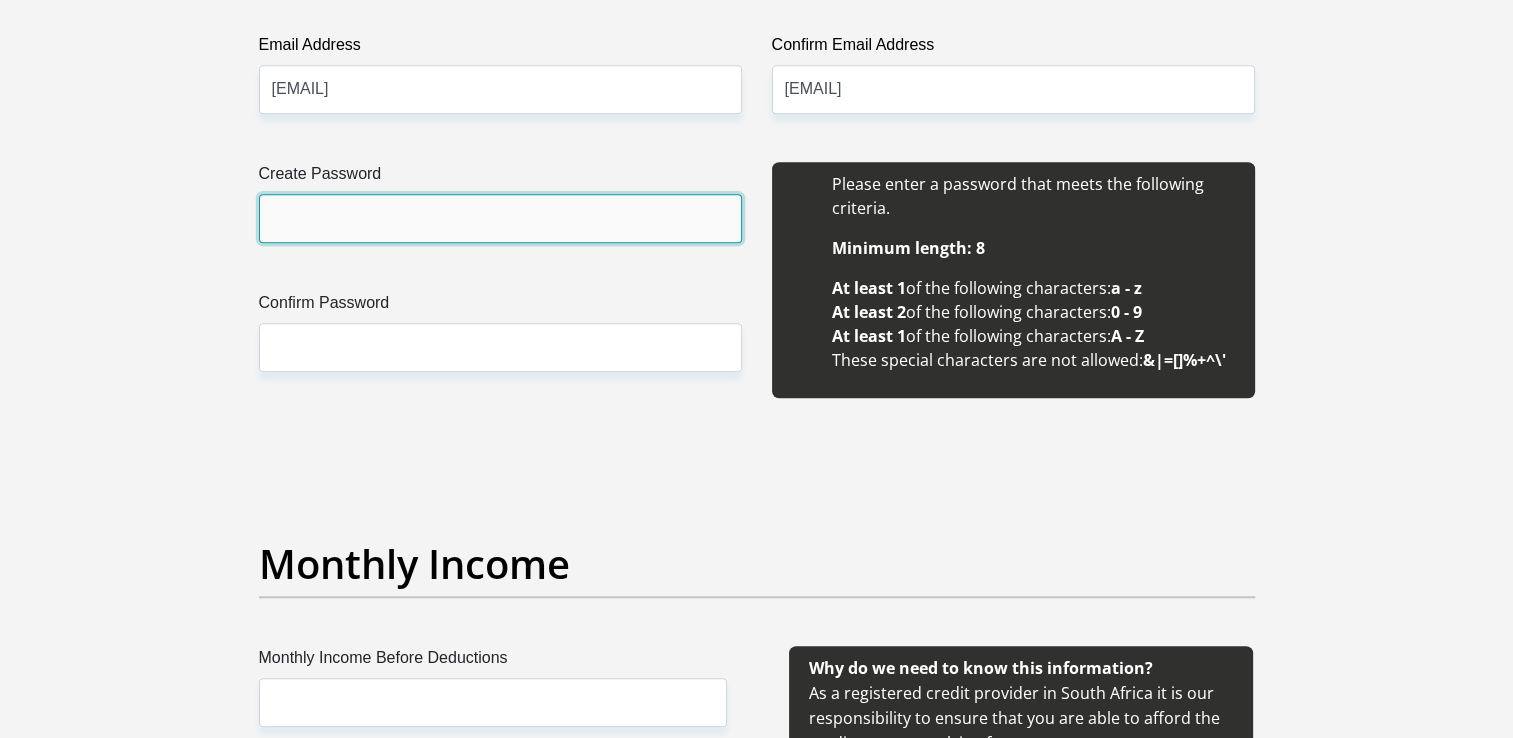 click on "Create Password" at bounding box center (500, 218) 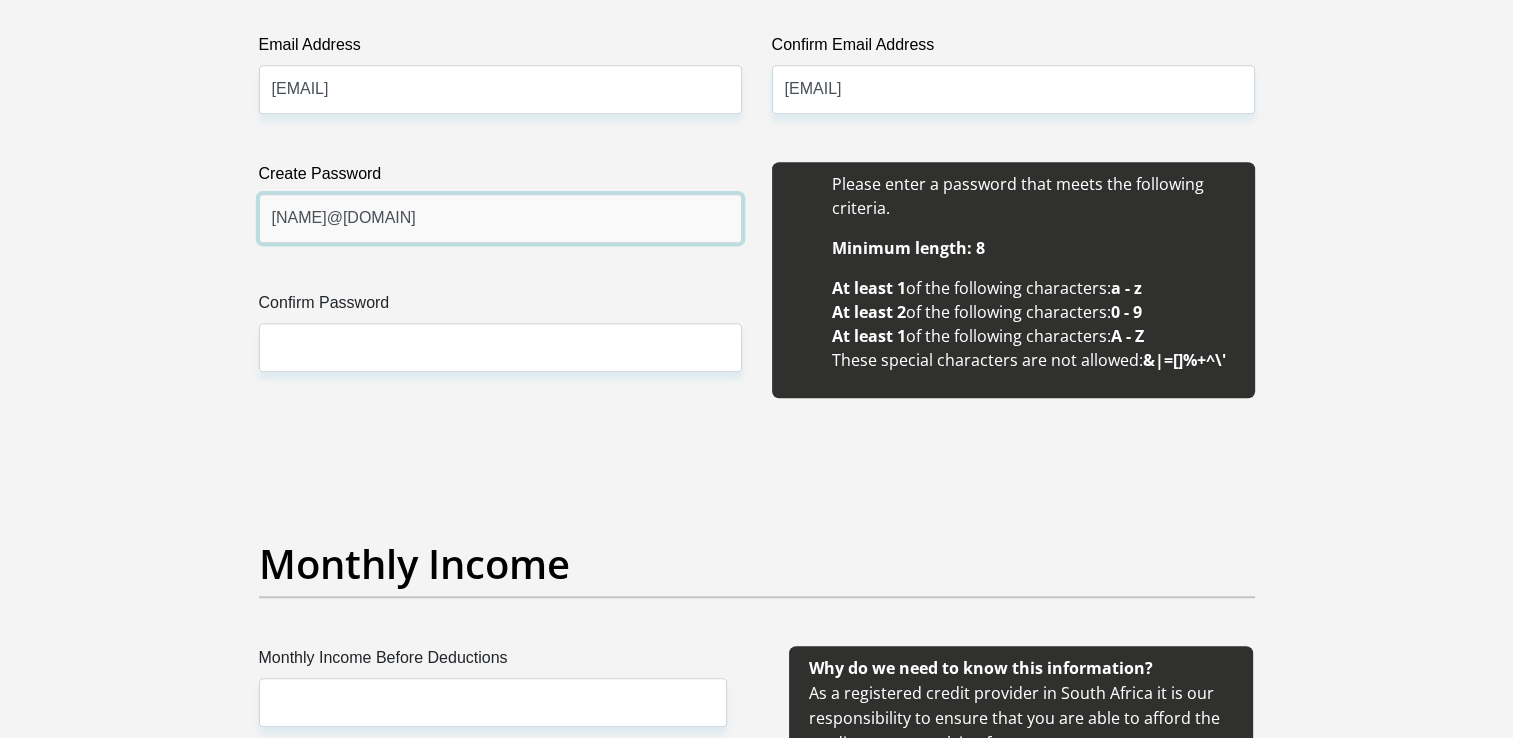 type on "[NAME]@[DOMAIN]" 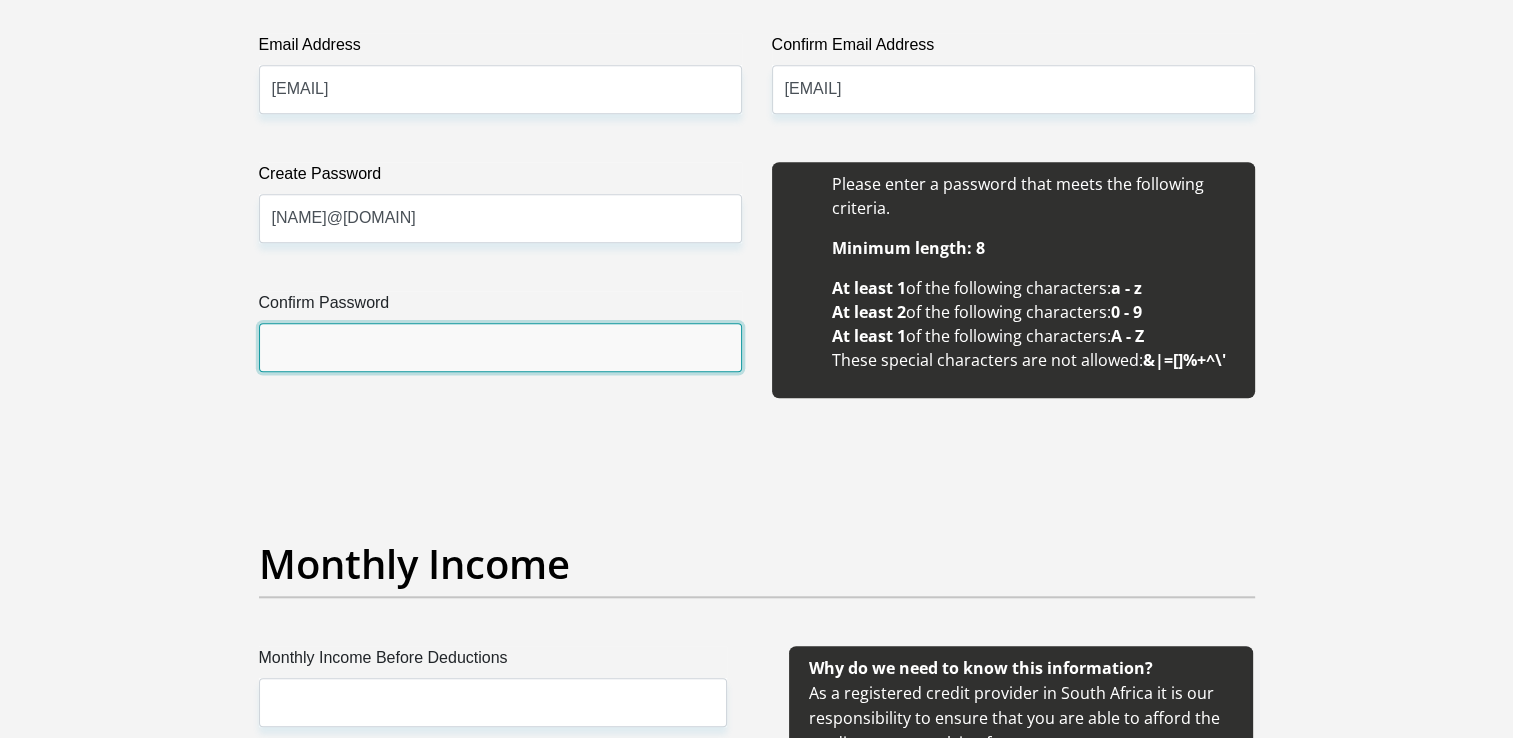 click on "Confirm Password" at bounding box center [500, 347] 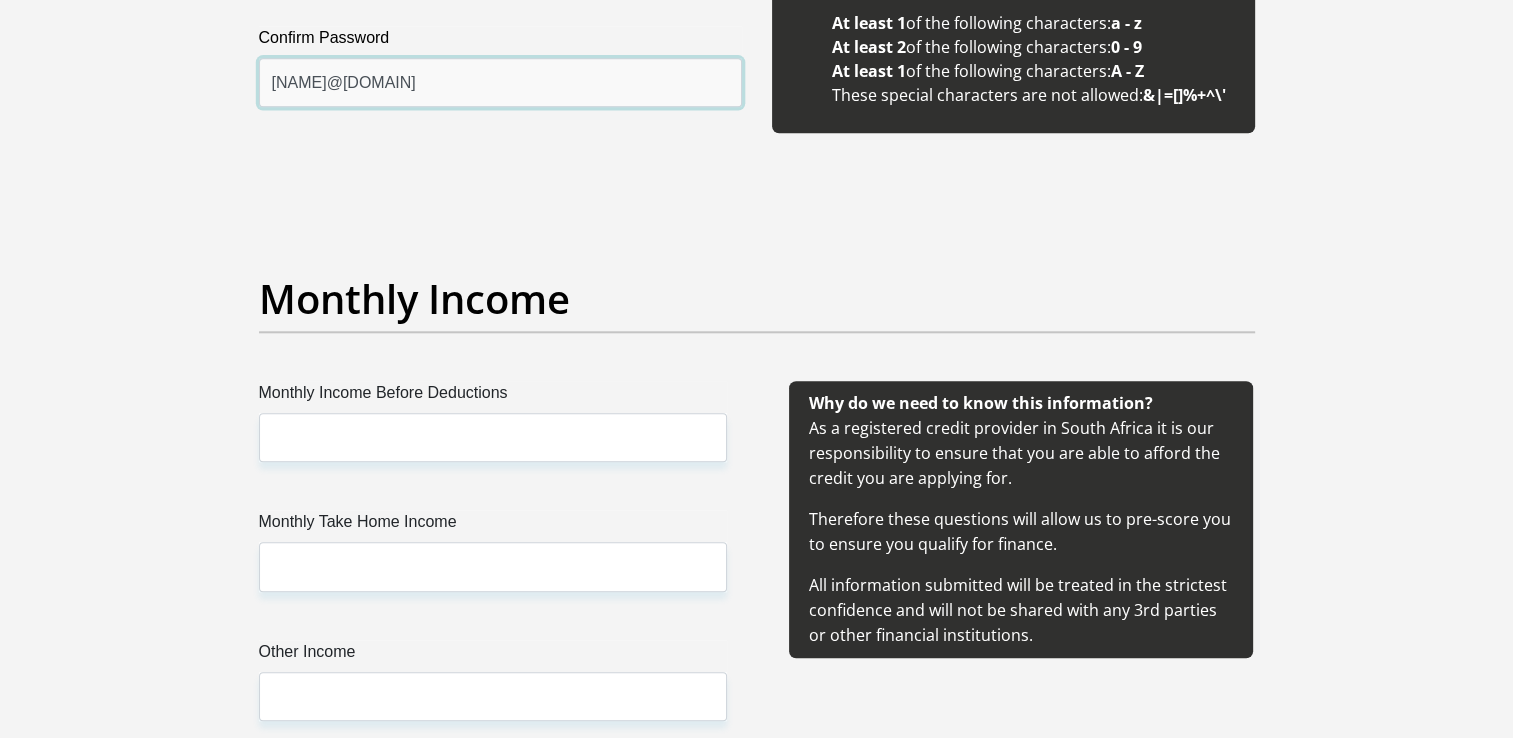 scroll, scrollTop: 2100, scrollLeft: 0, axis: vertical 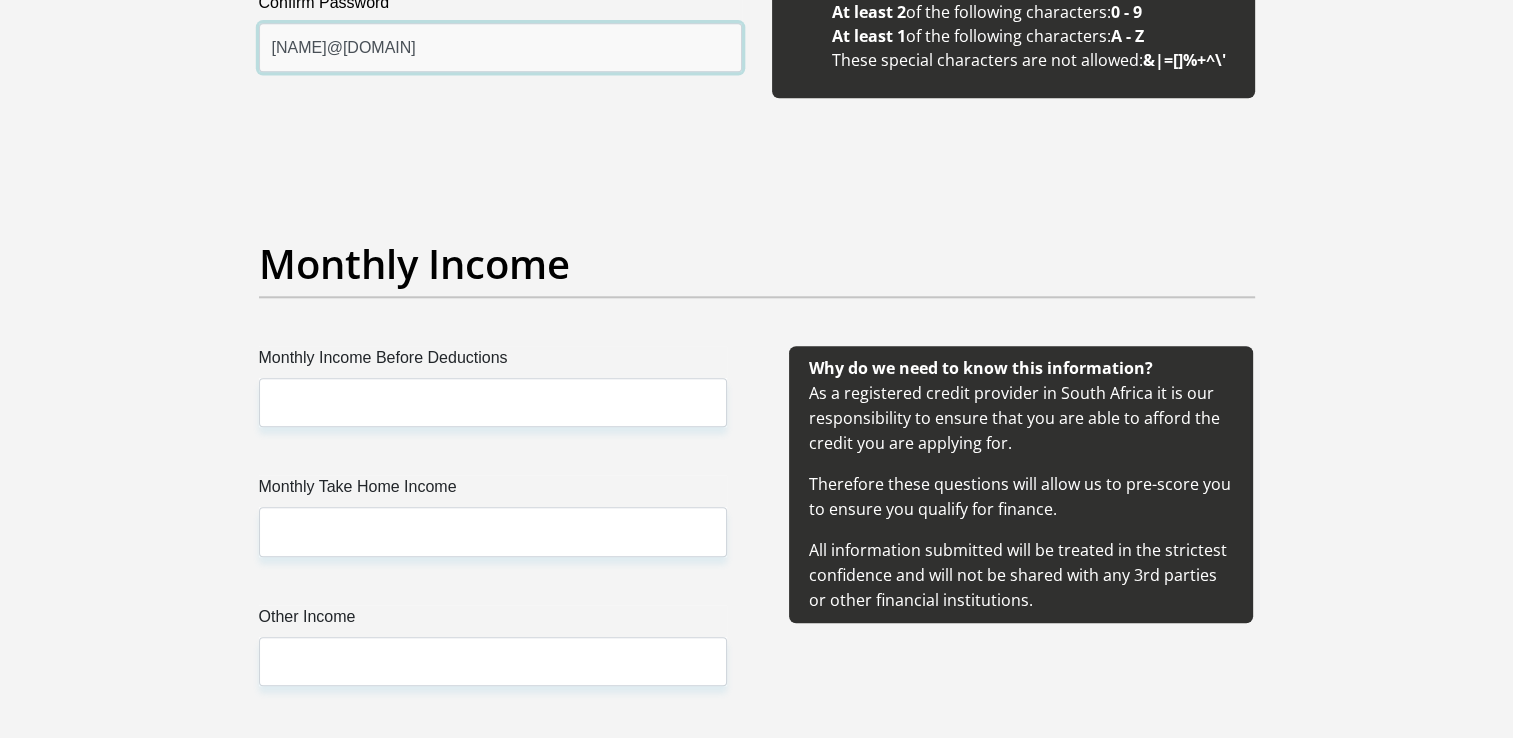 type on "[NAME]@[DOMAIN]" 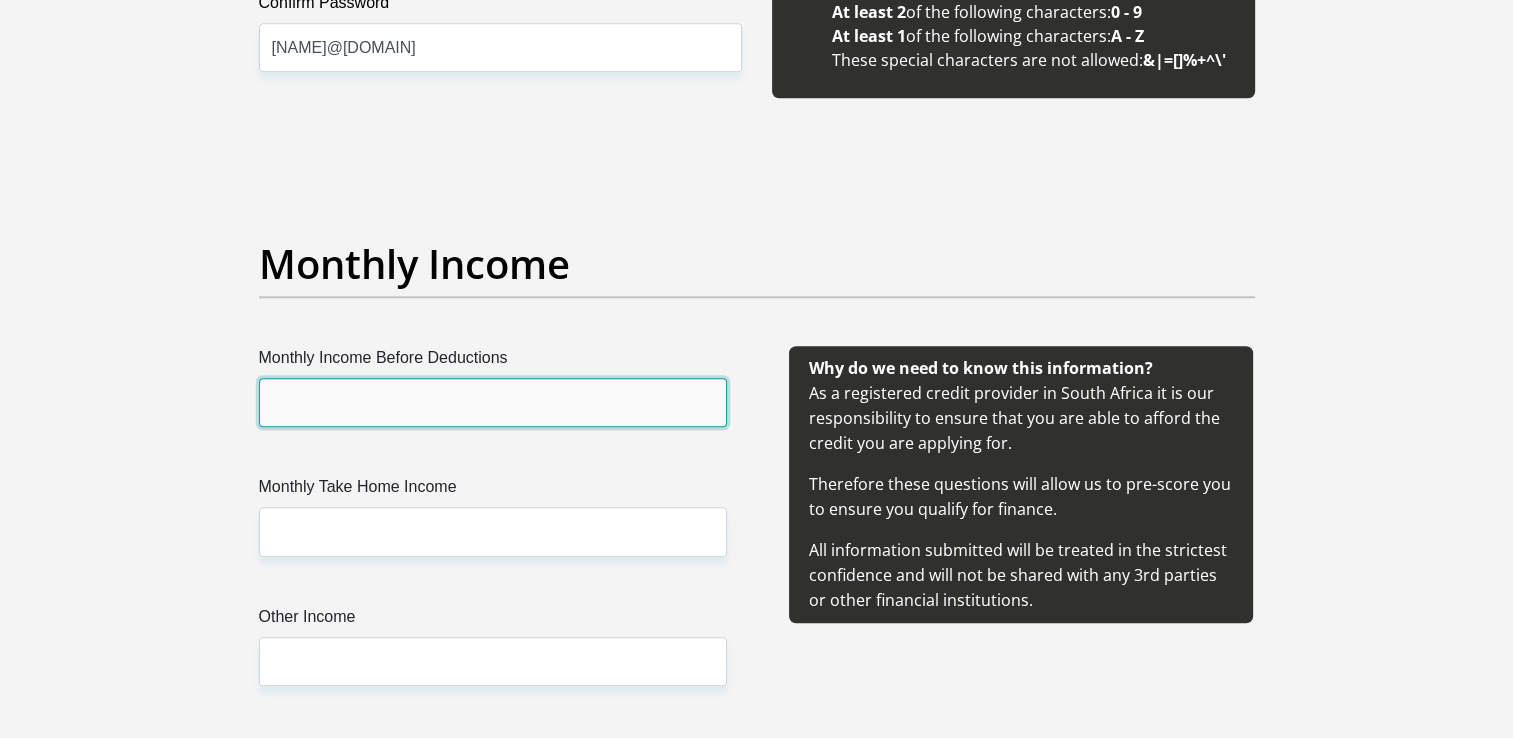 click on "Monthly Income Before Deductions" at bounding box center (493, 402) 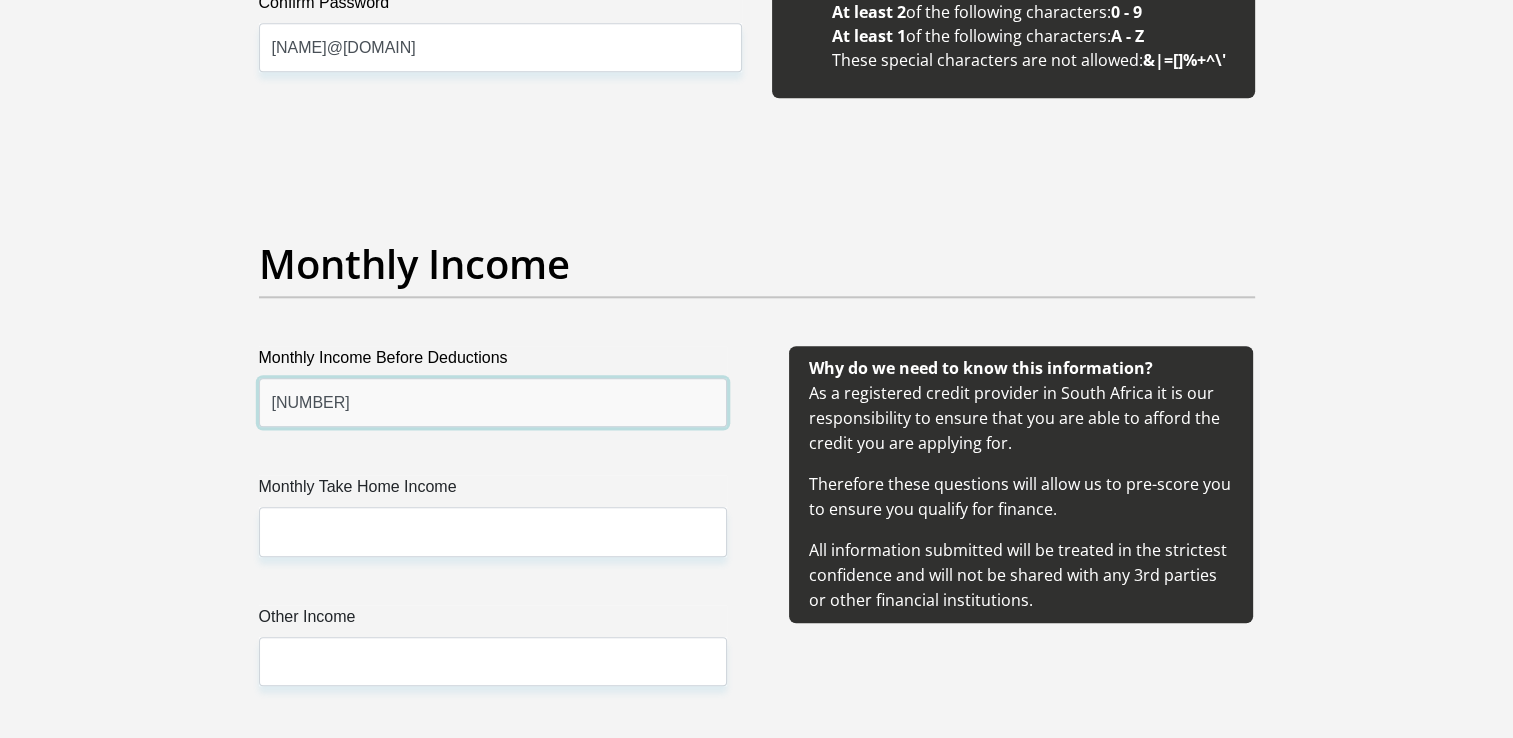 type on "[NUMBER]" 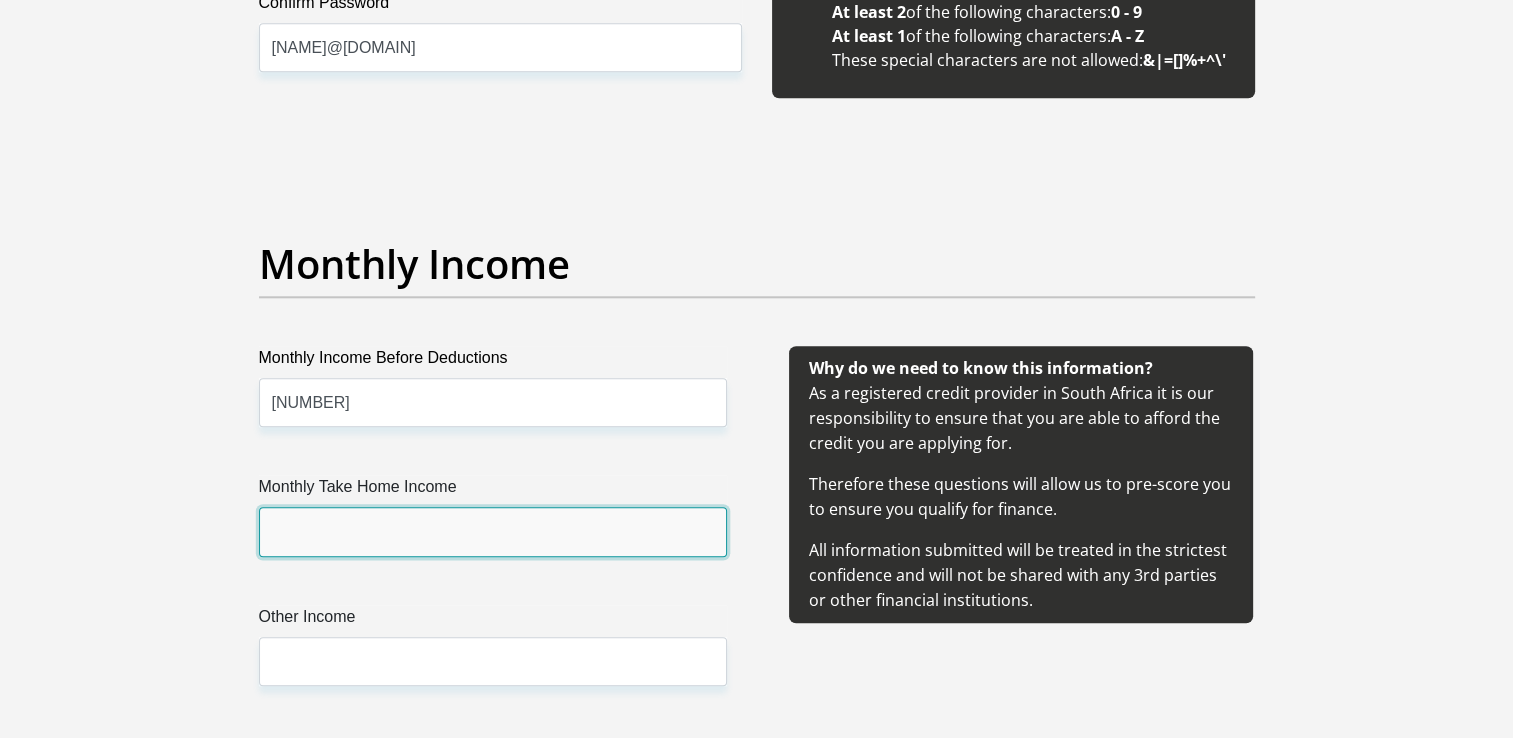 click on "Monthly Take Home Income" at bounding box center [493, 531] 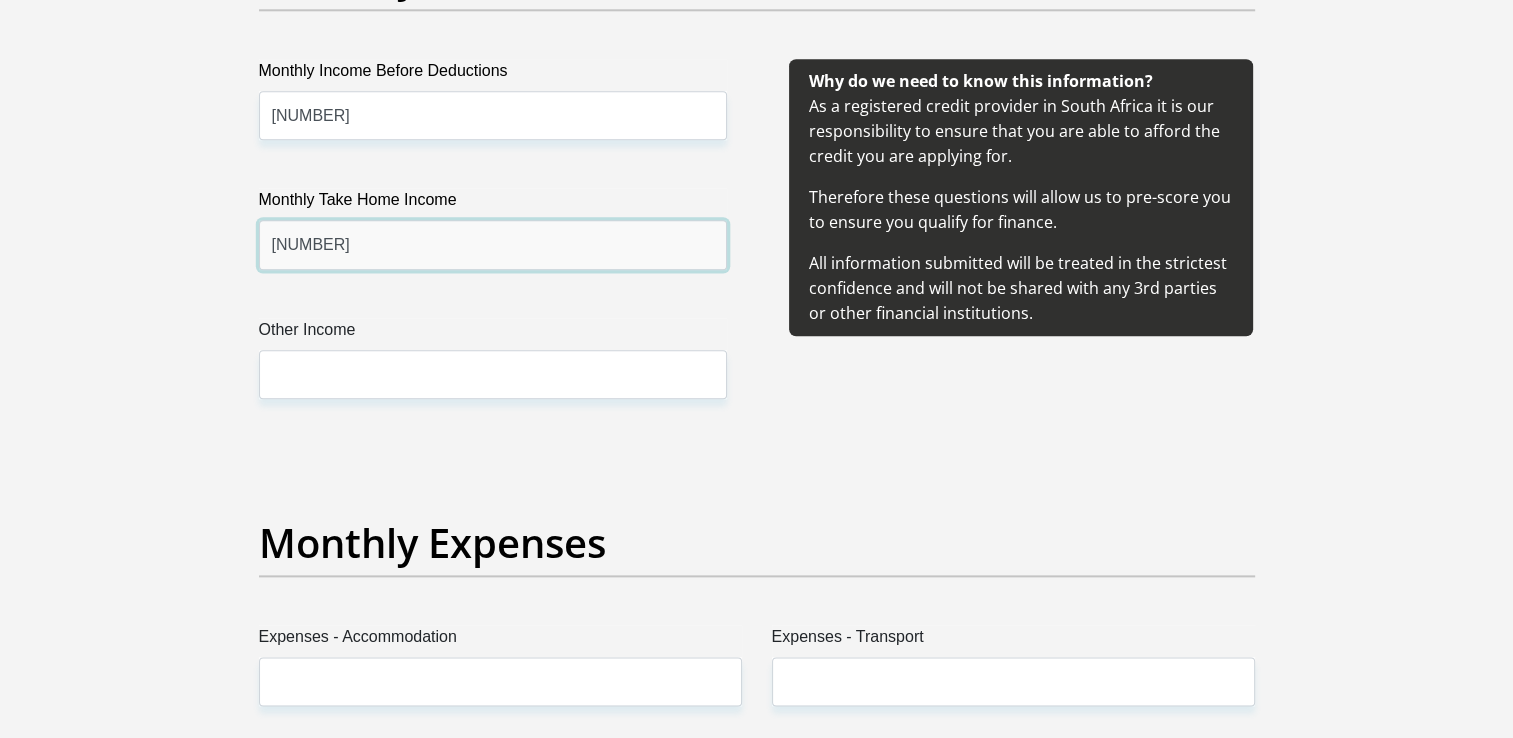 scroll, scrollTop: 2400, scrollLeft: 0, axis: vertical 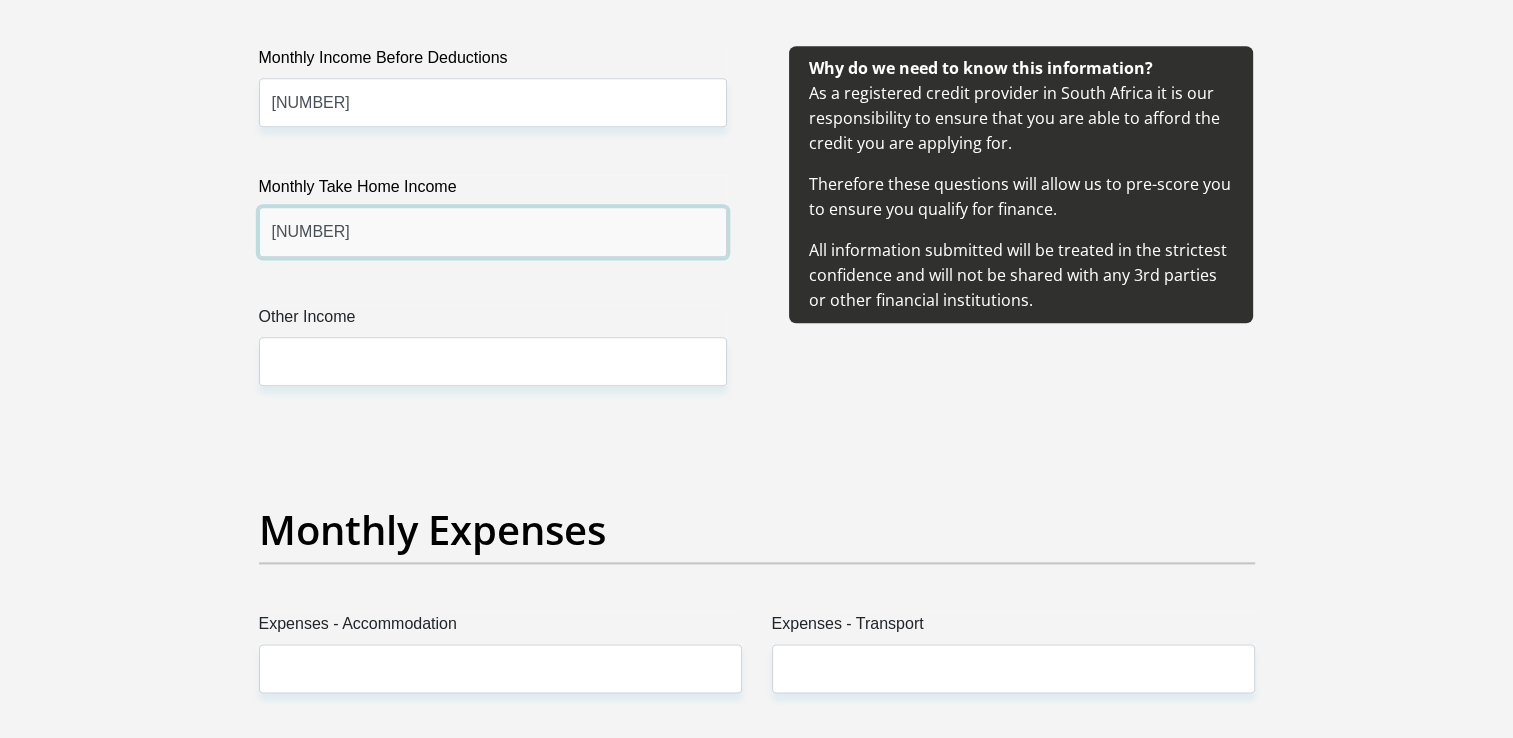 type on "[NUMBER]" 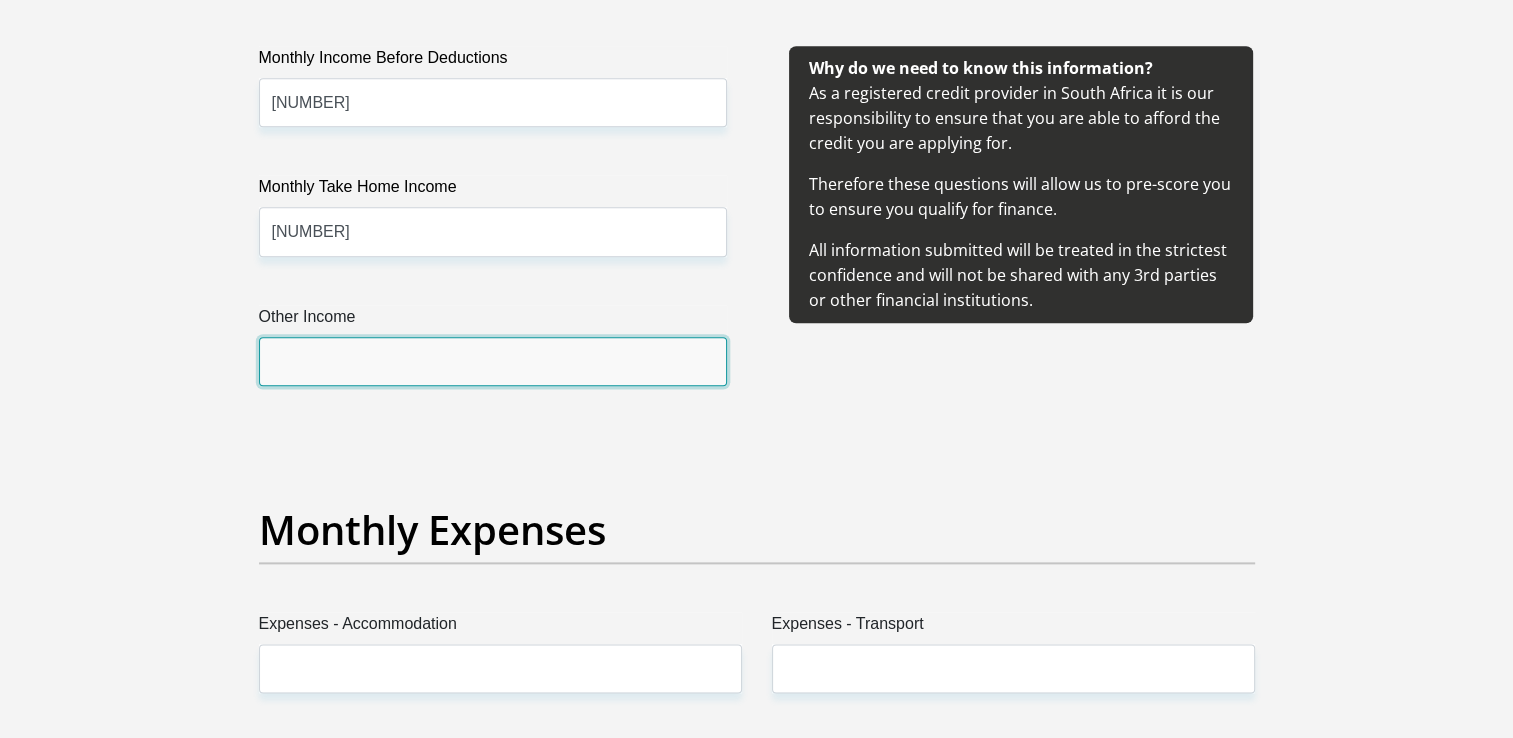 click on "Other Income" at bounding box center [493, 361] 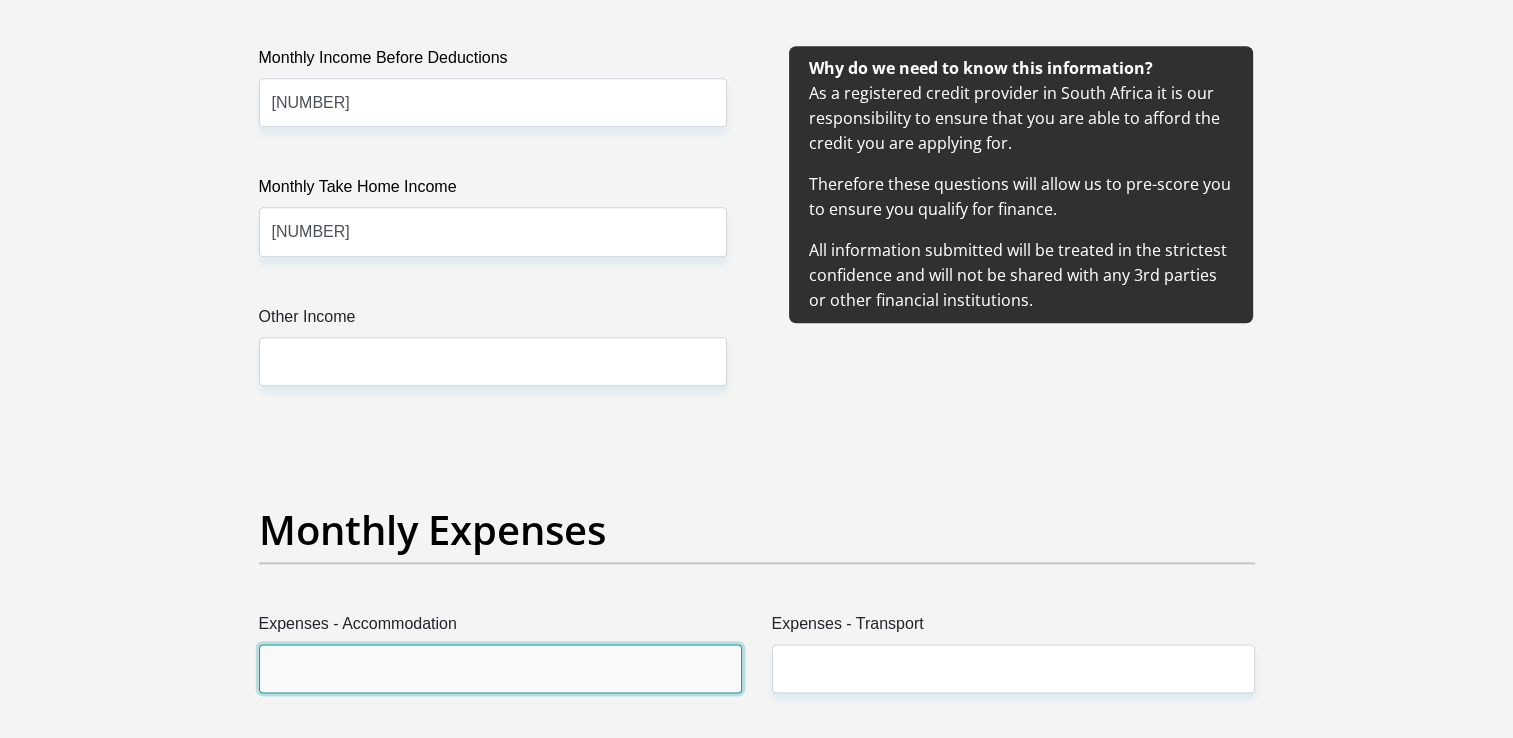 type 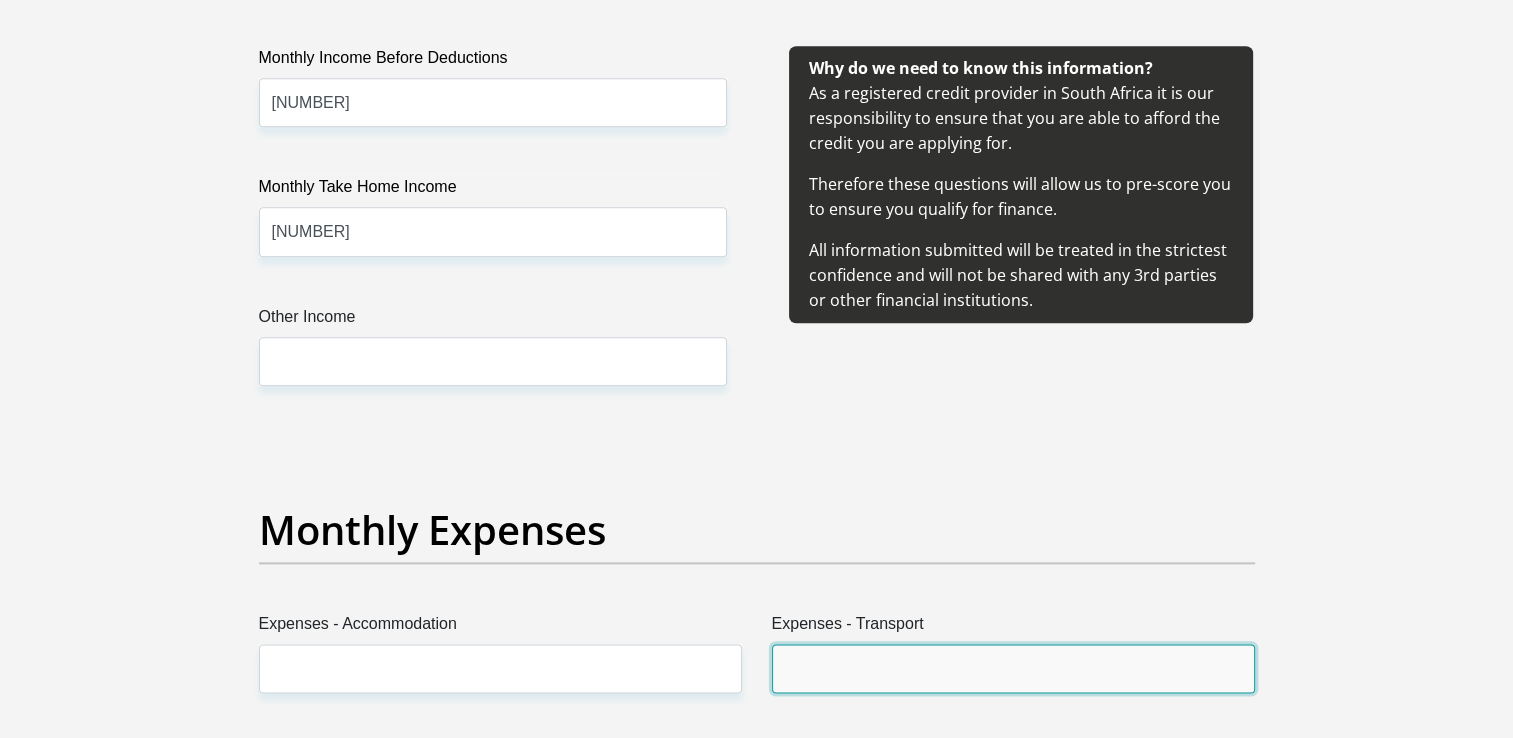 type 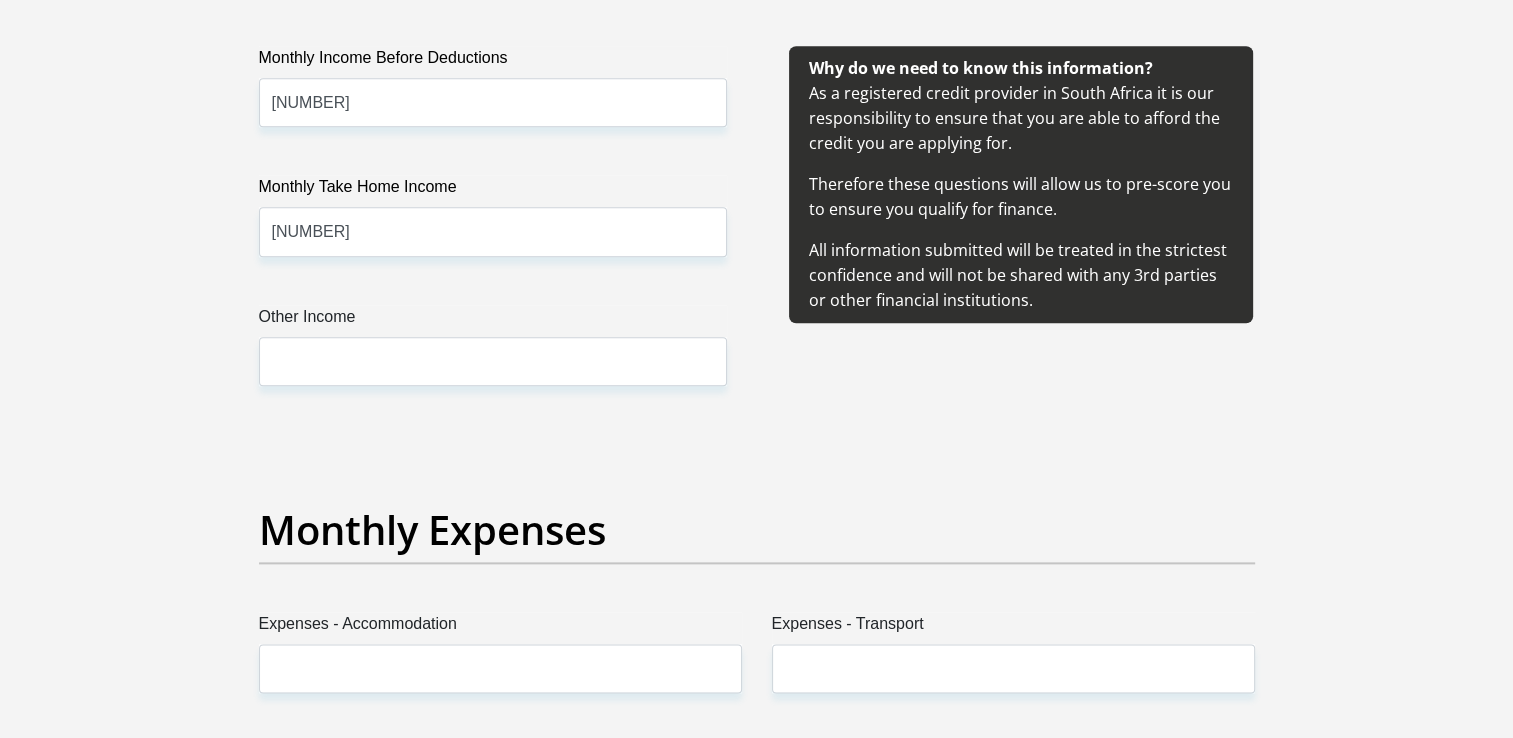 type 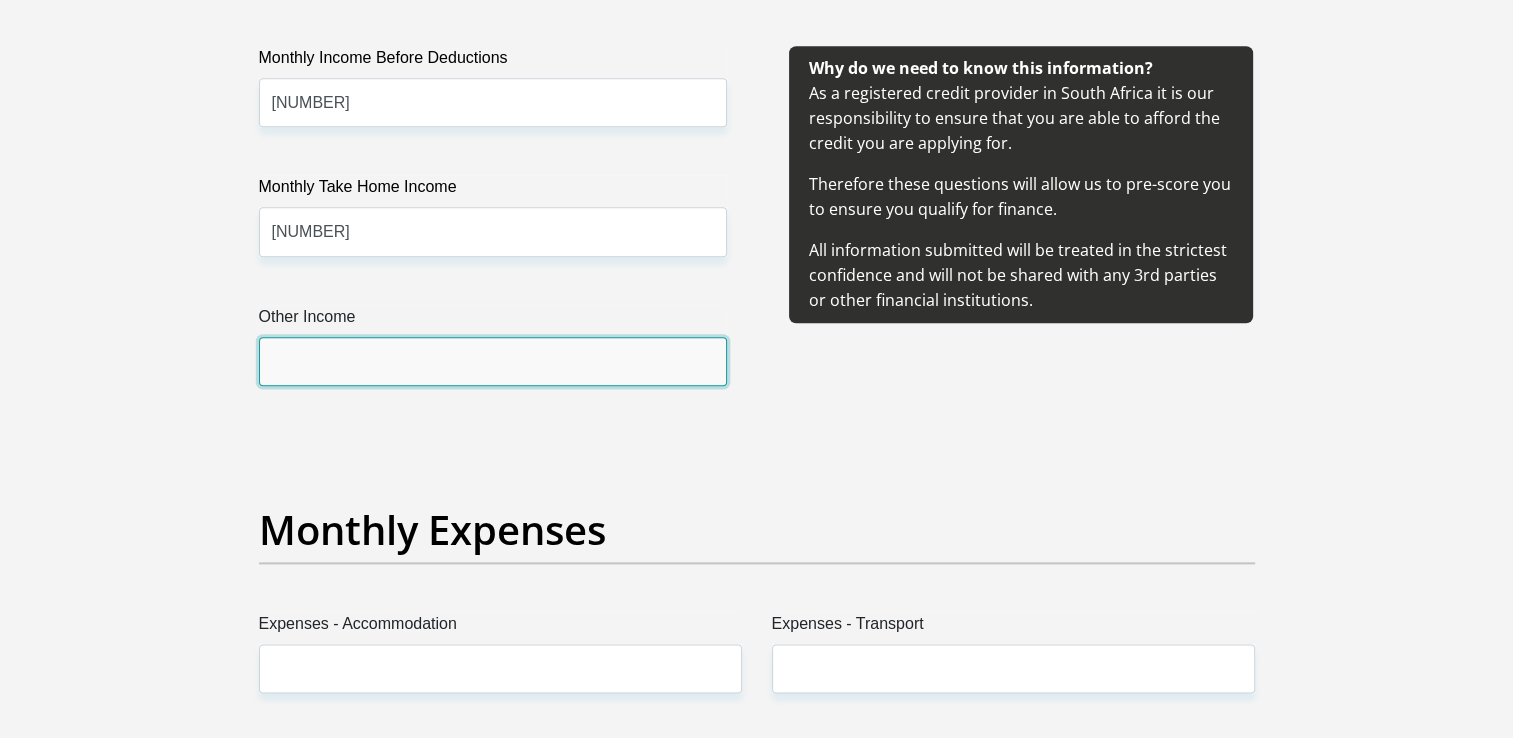 type 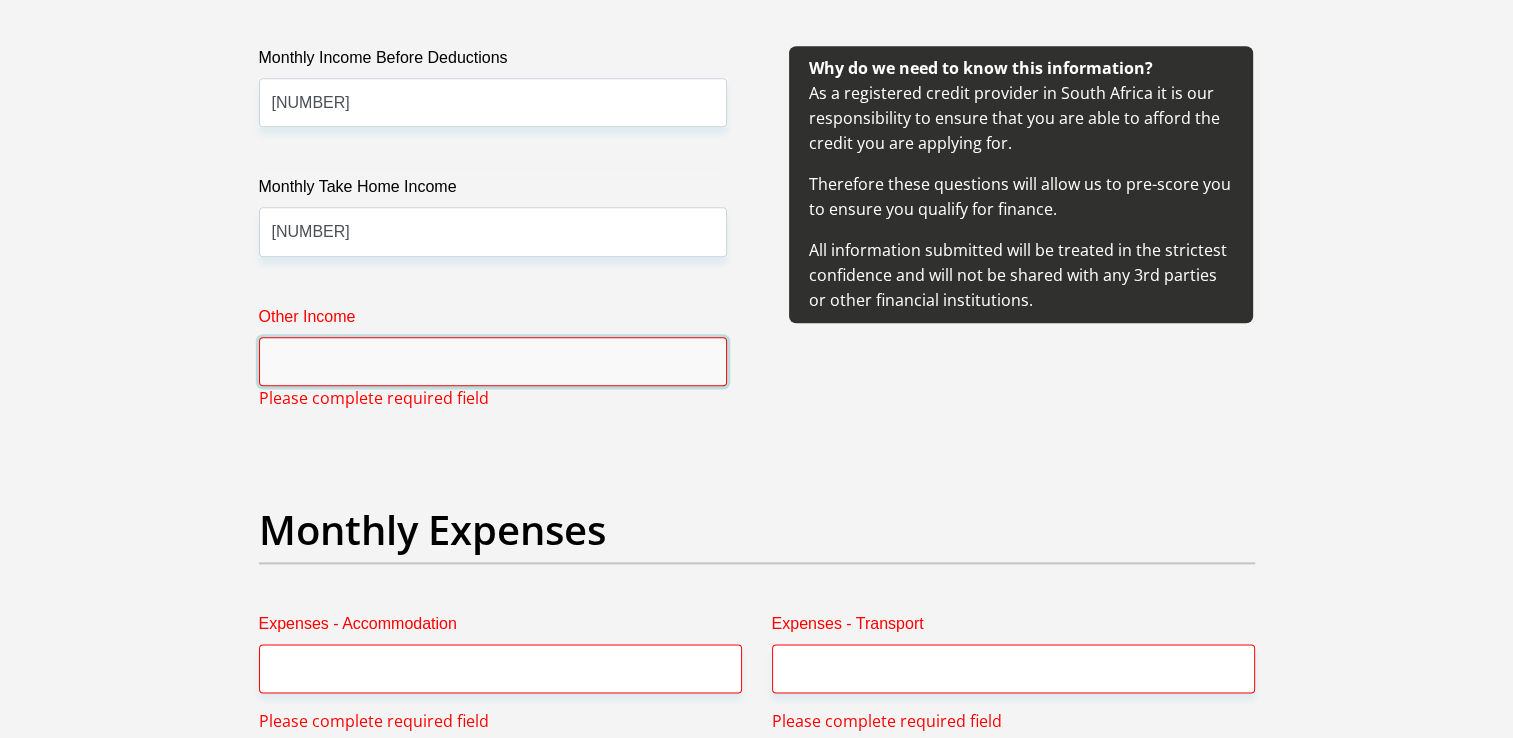 click on "Other Income" at bounding box center (493, 361) 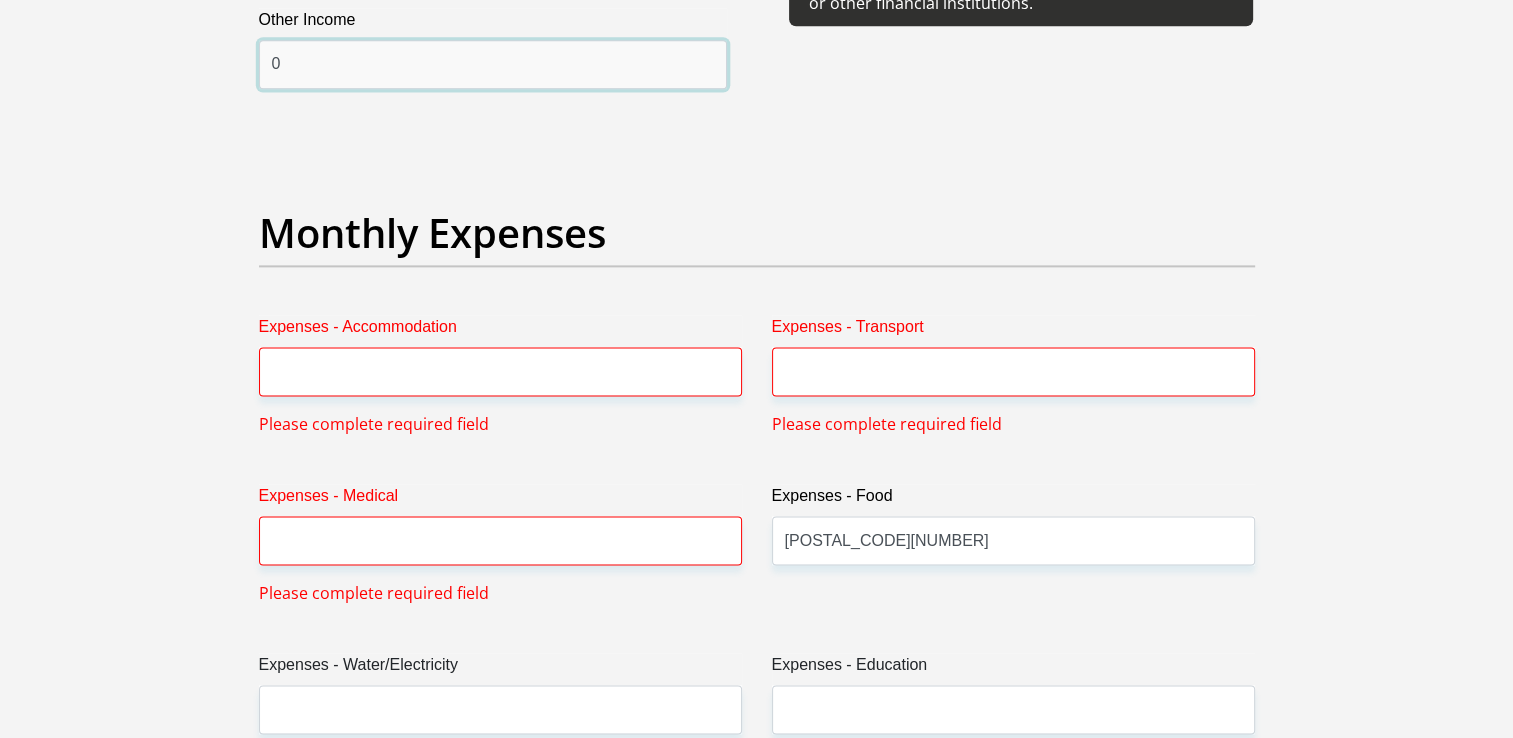 scroll, scrollTop: 2700, scrollLeft: 0, axis: vertical 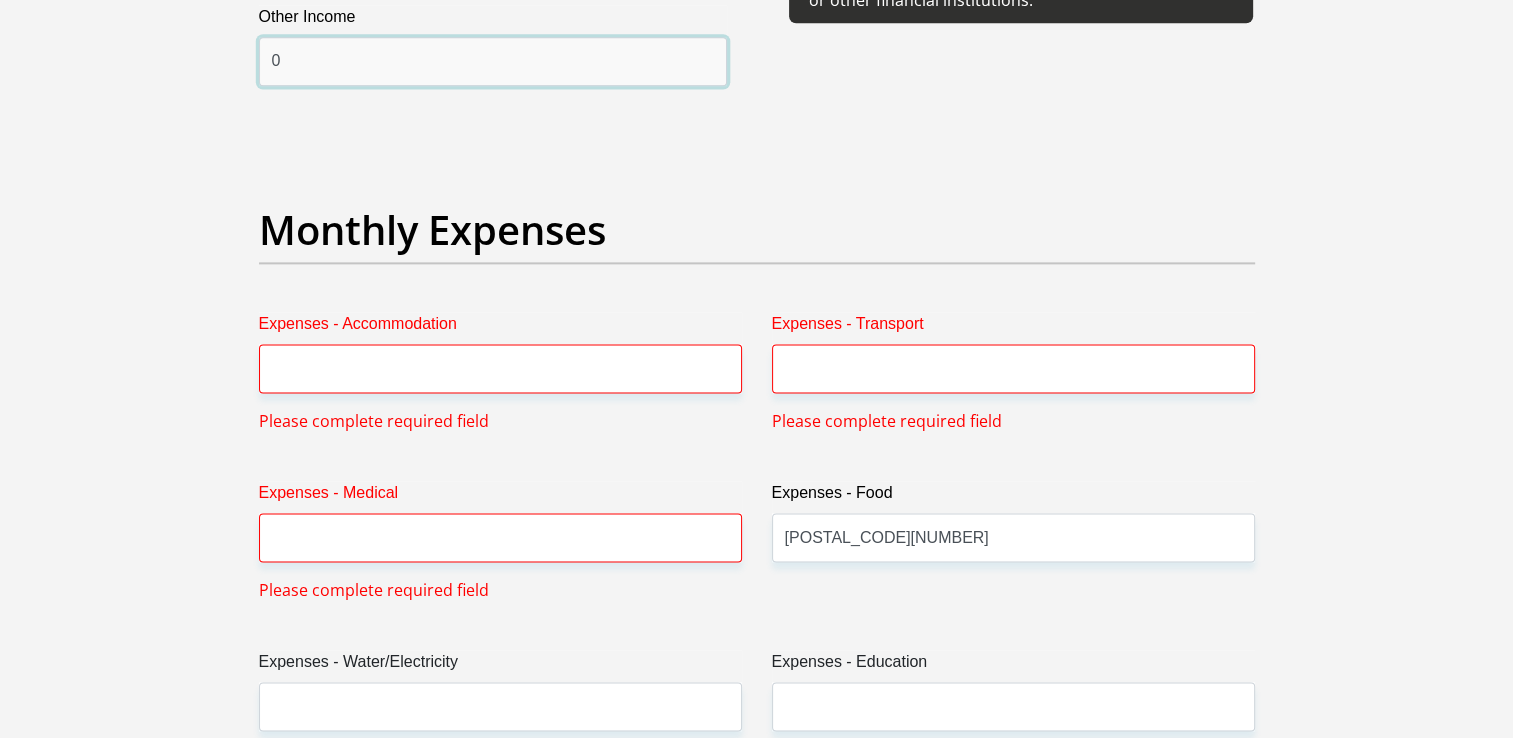 type on "0" 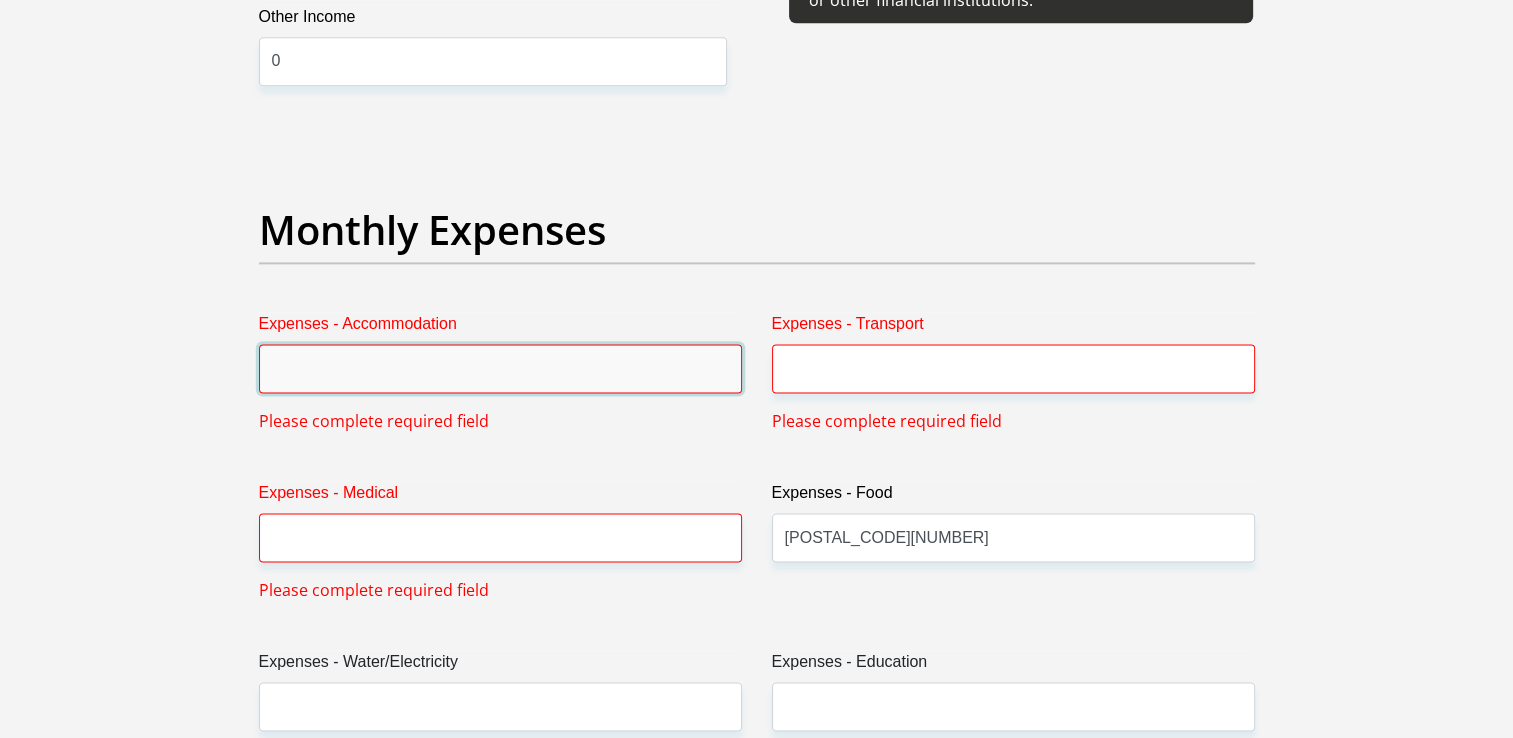click on "Expenses - Accommodation" at bounding box center [500, 368] 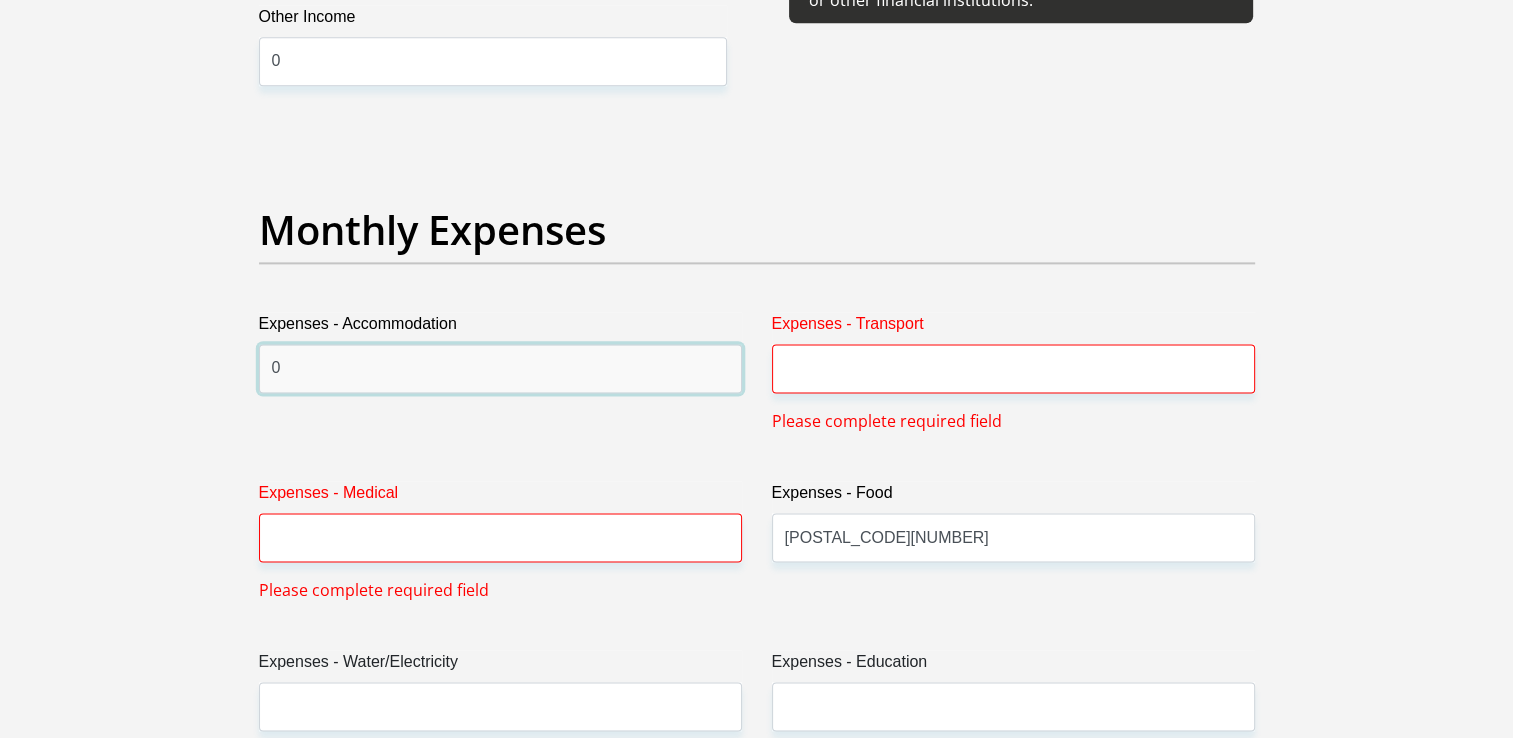 type on "0" 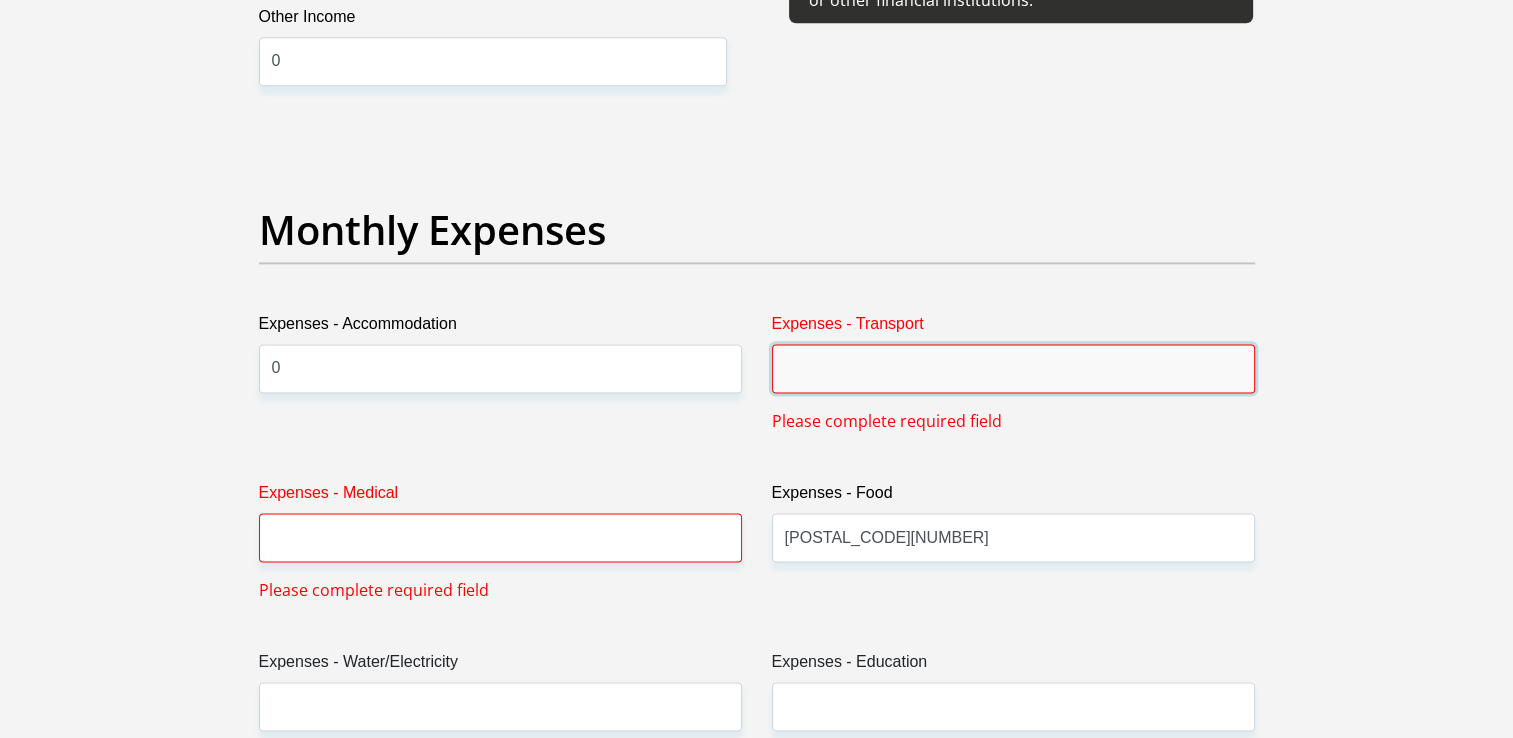 click on "Expenses - Transport" at bounding box center [1013, 368] 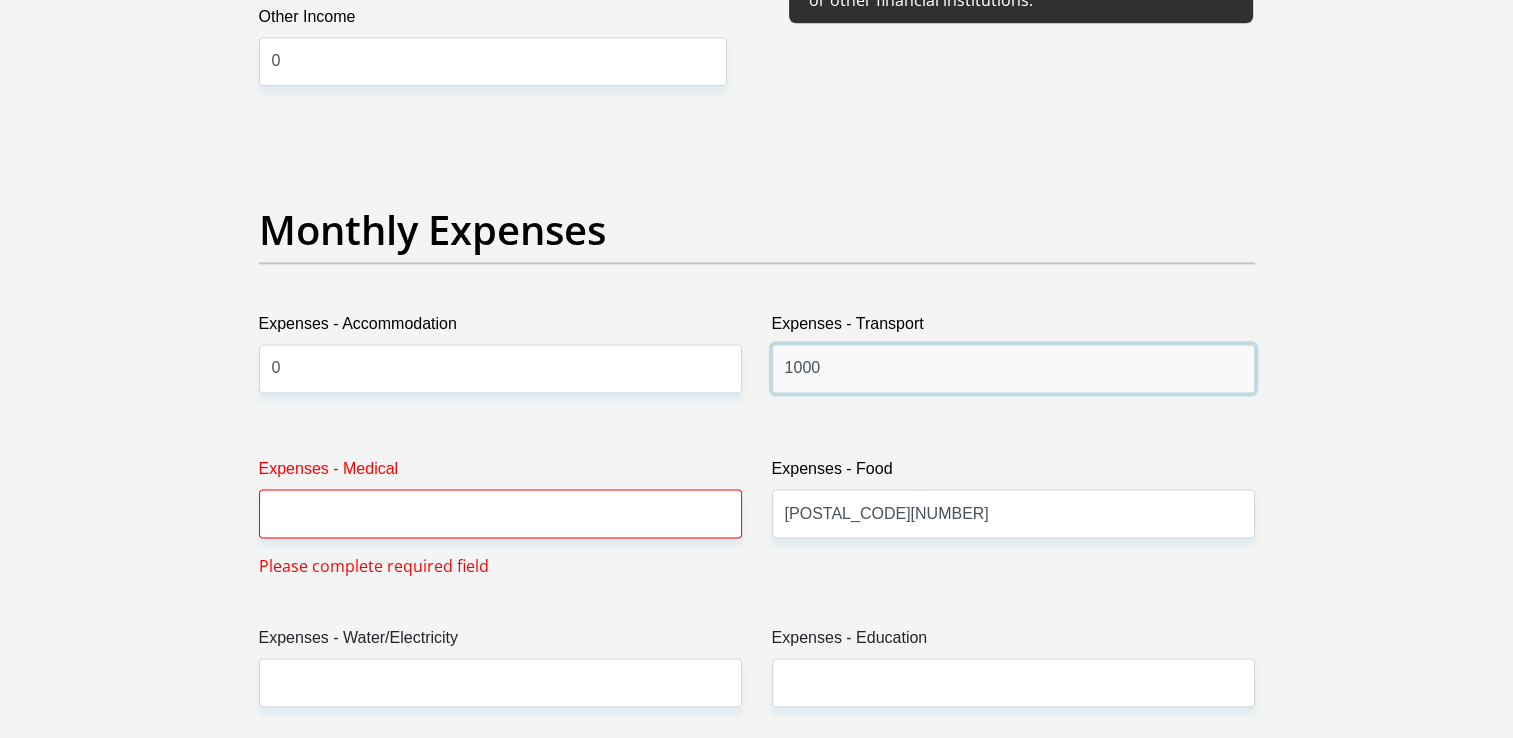 type on "1000" 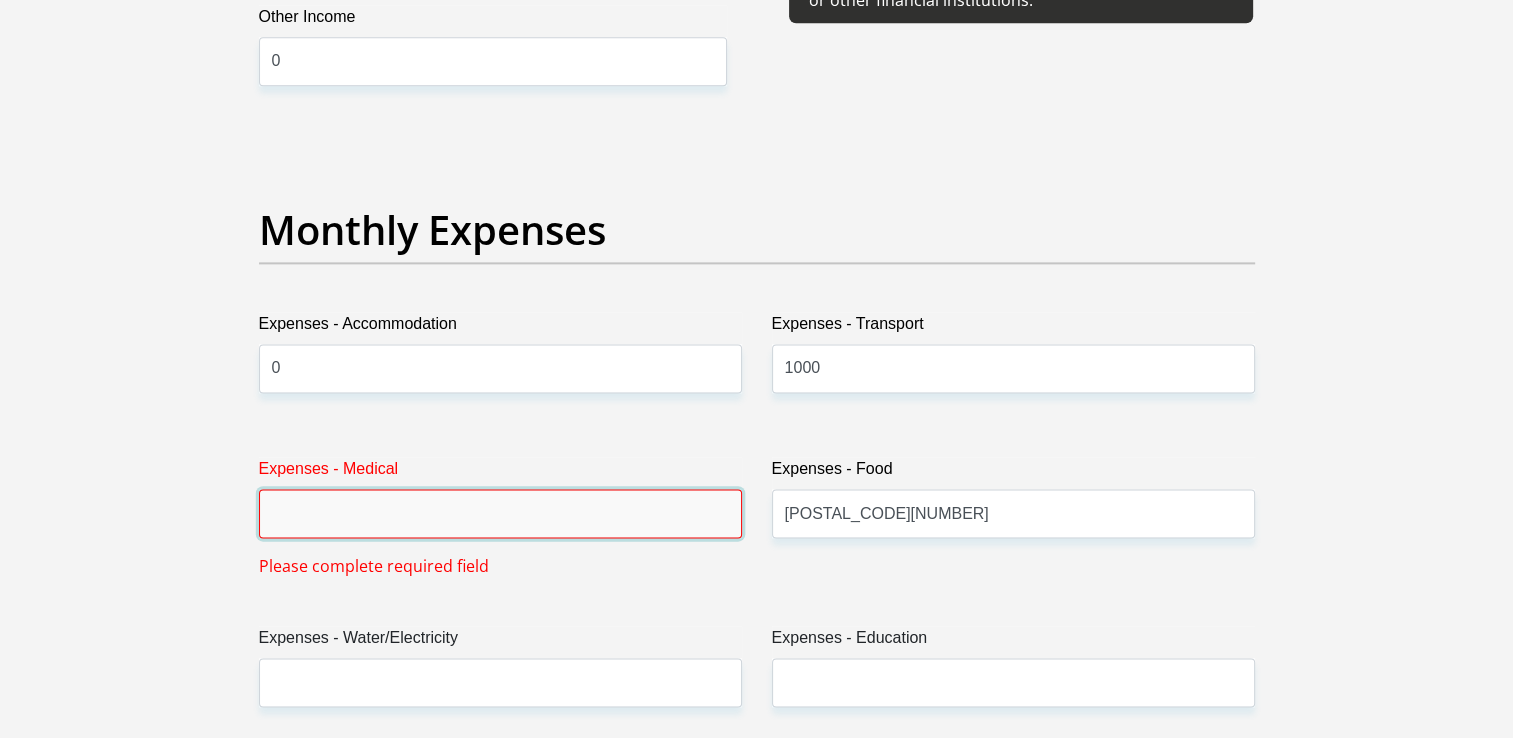 click on "Expenses - Medical" at bounding box center (500, 513) 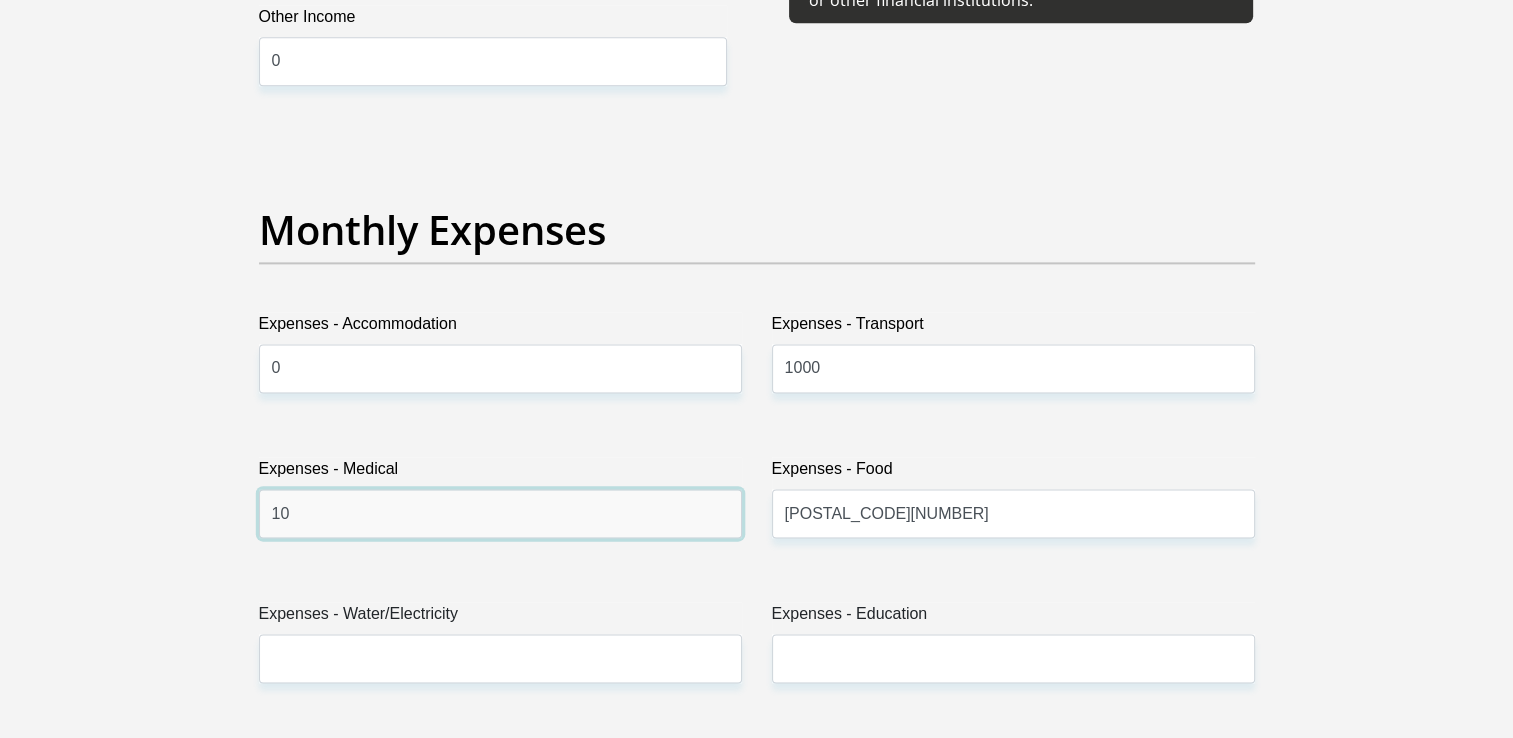 type on "1" 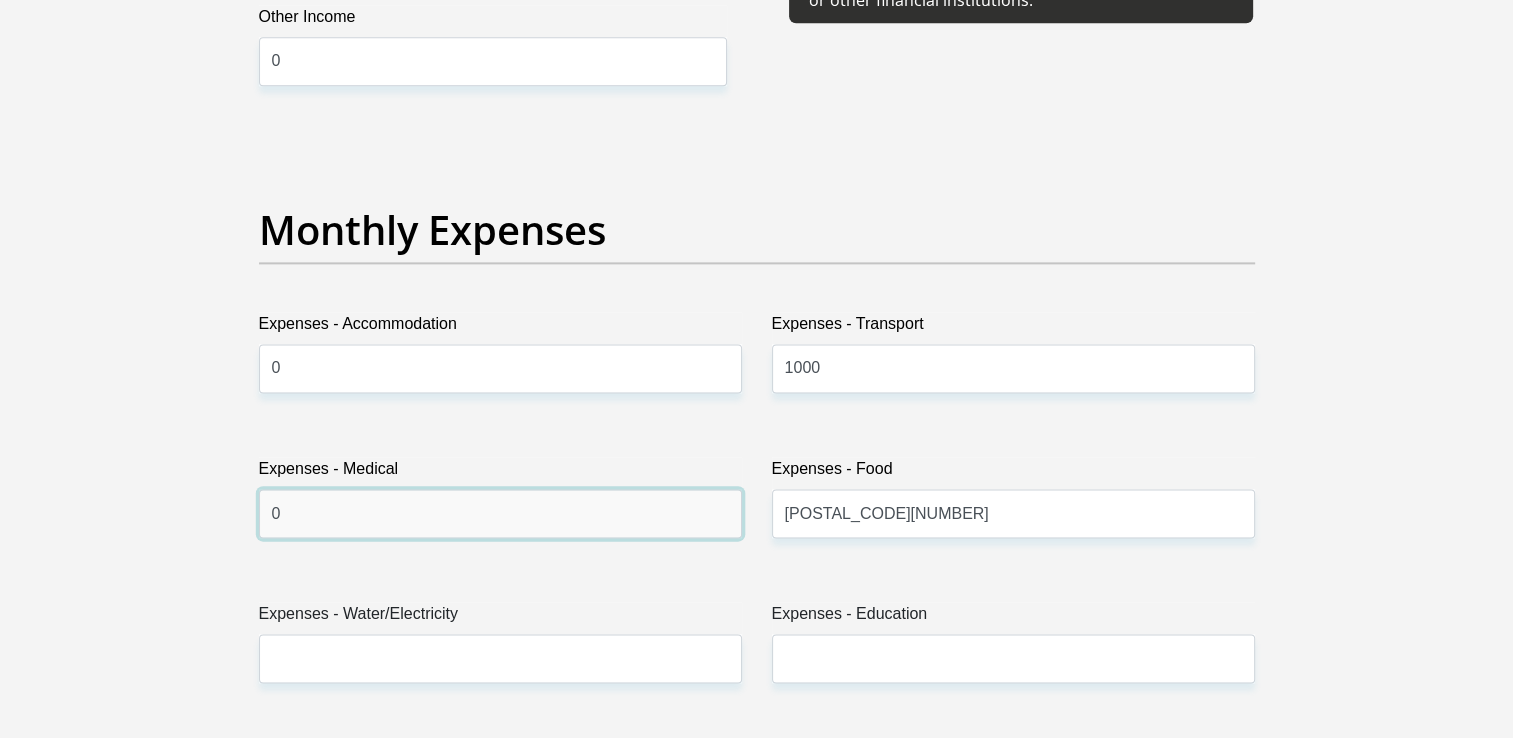 type on "0" 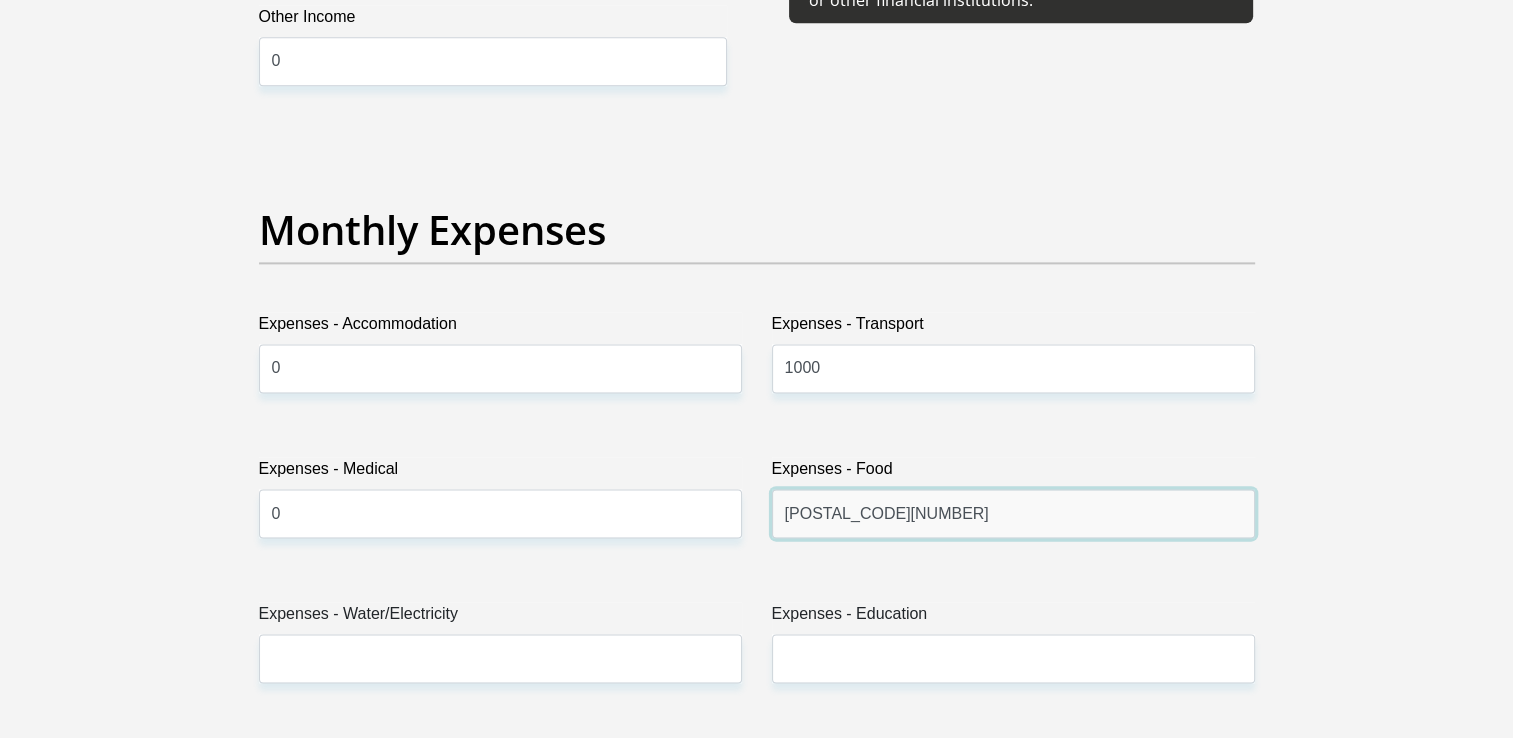 click on "[POSTAL_CODE][NUMBER]" at bounding box center (1013, 513) 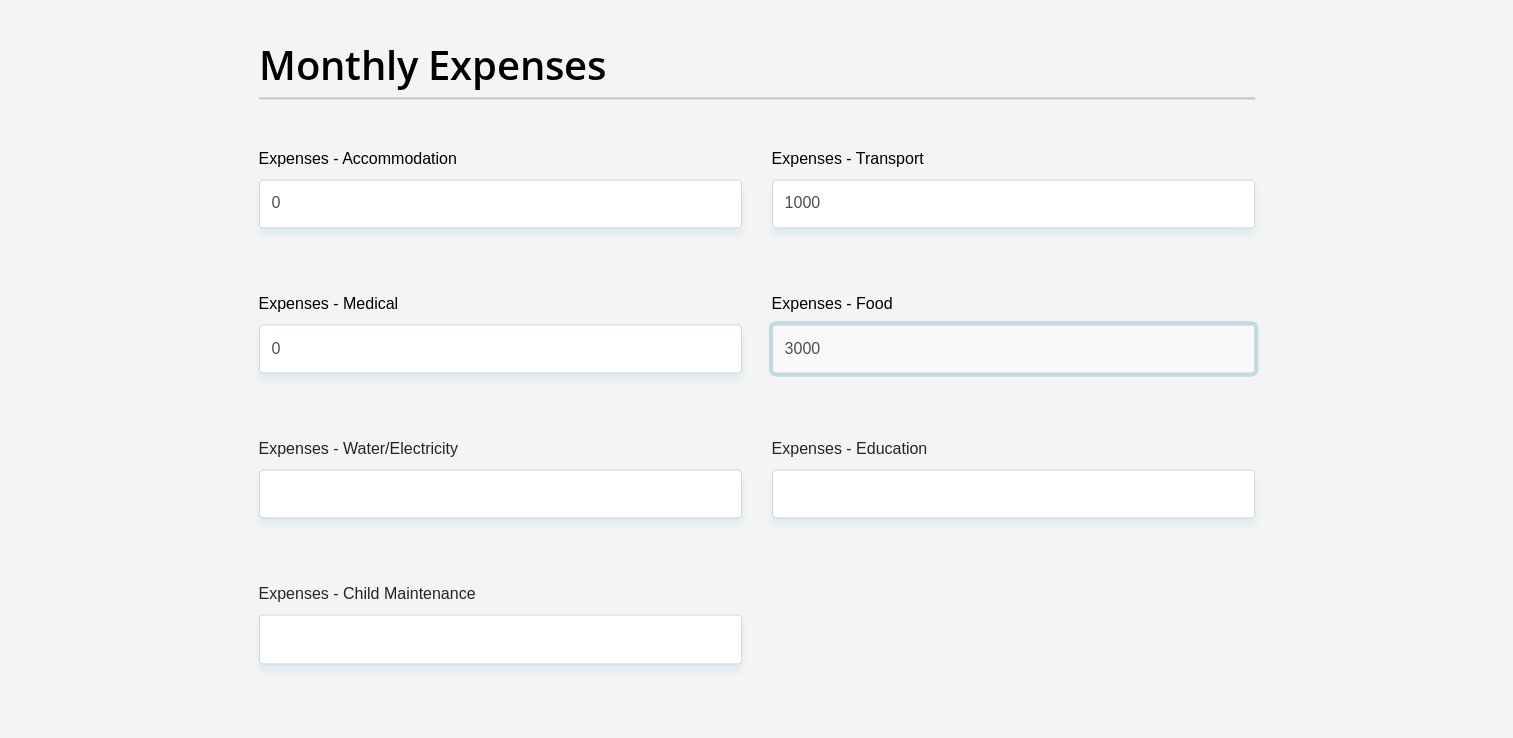 scroll, scrollTop: 2900, scrollLeft: 0, axis: vertical 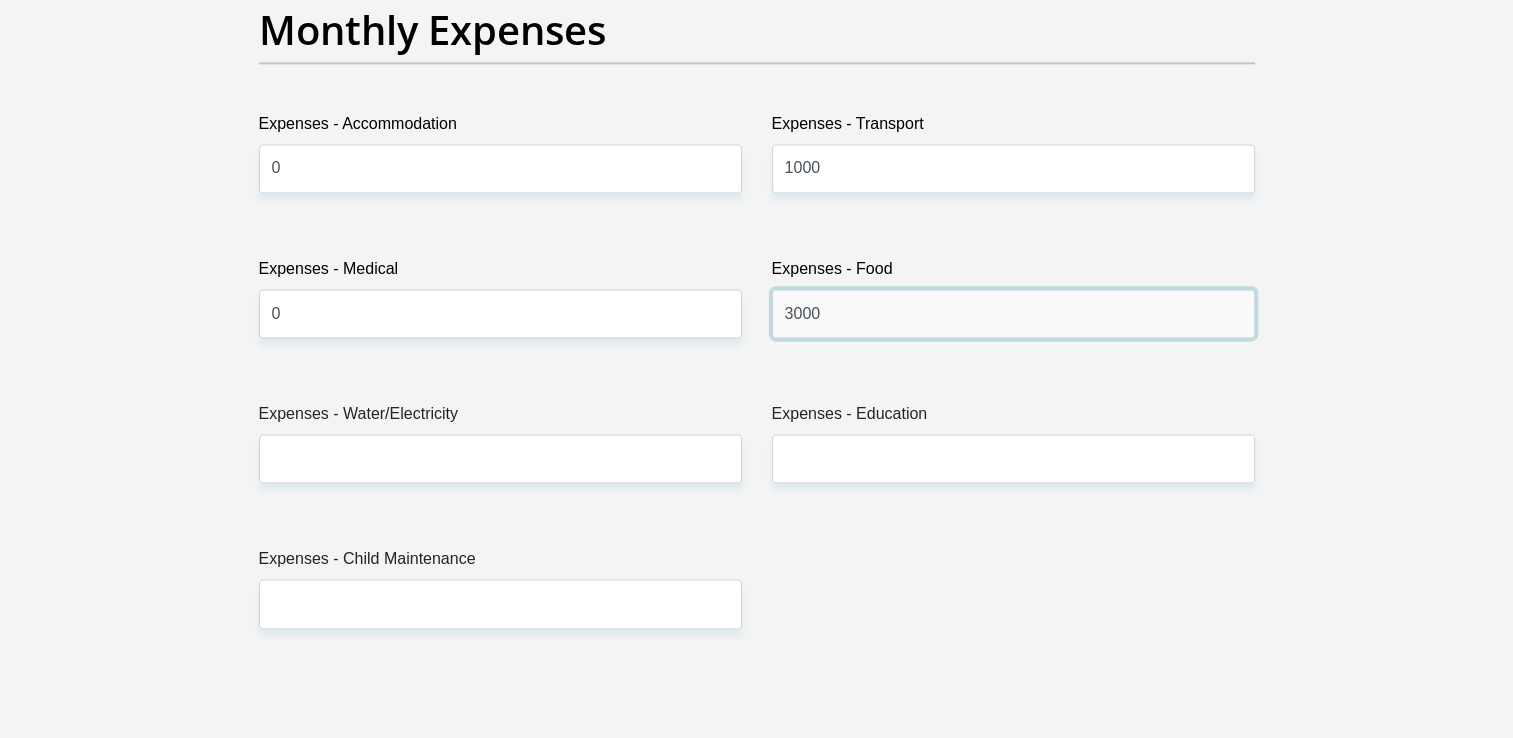type on "3000" 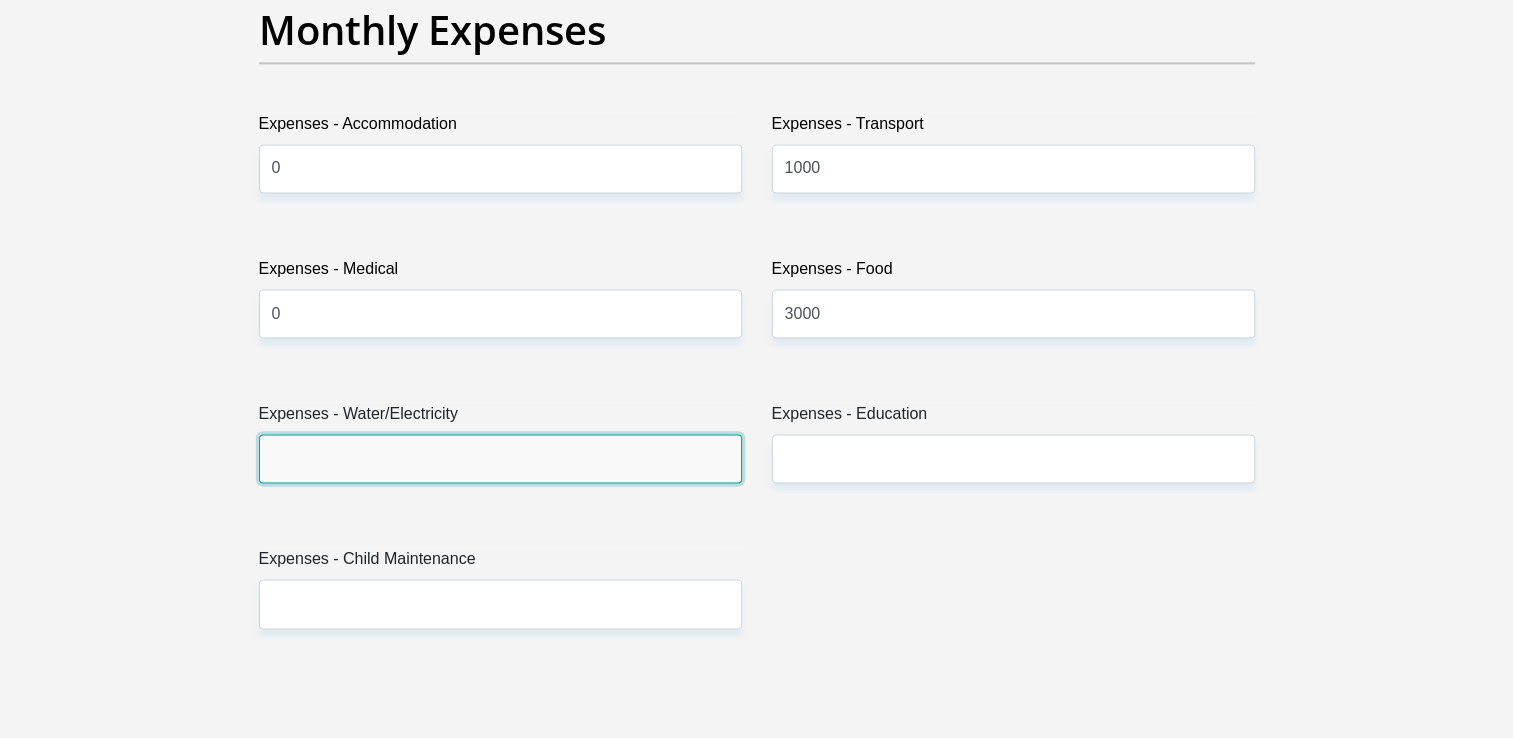 click on "Expenses - Water/Electricity" at bounding box center [500, 458] 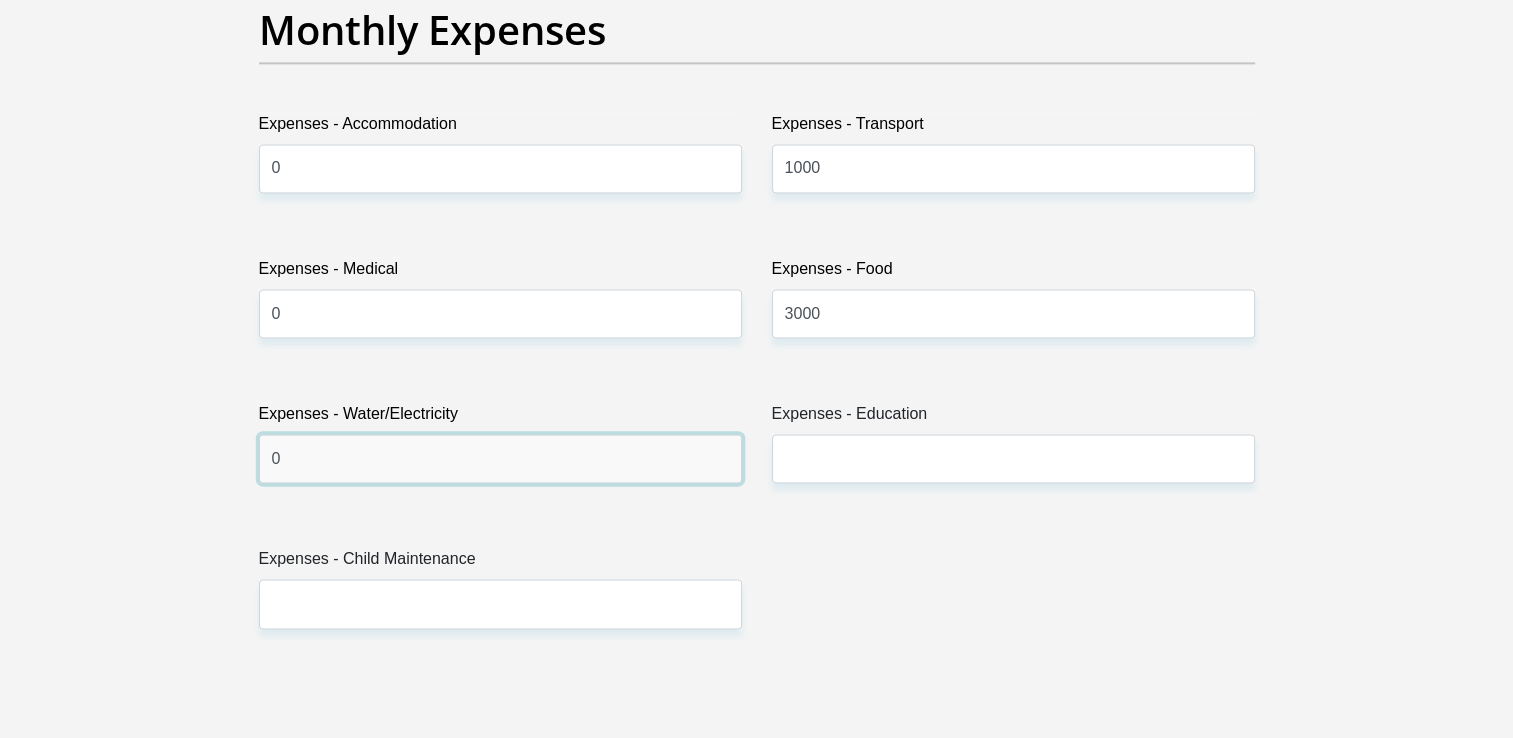 click on "0" at bounding box center [500, 458] 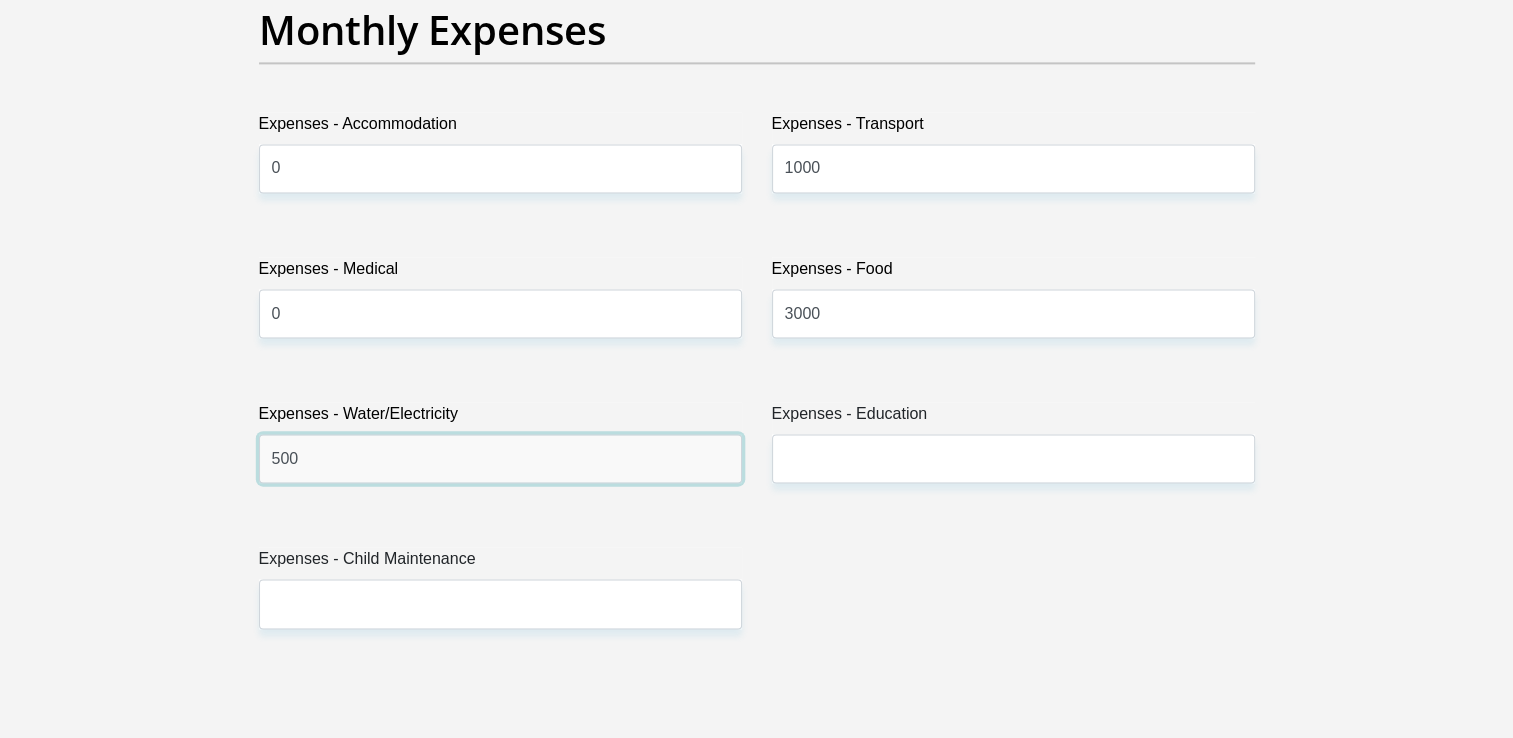 type on "500" 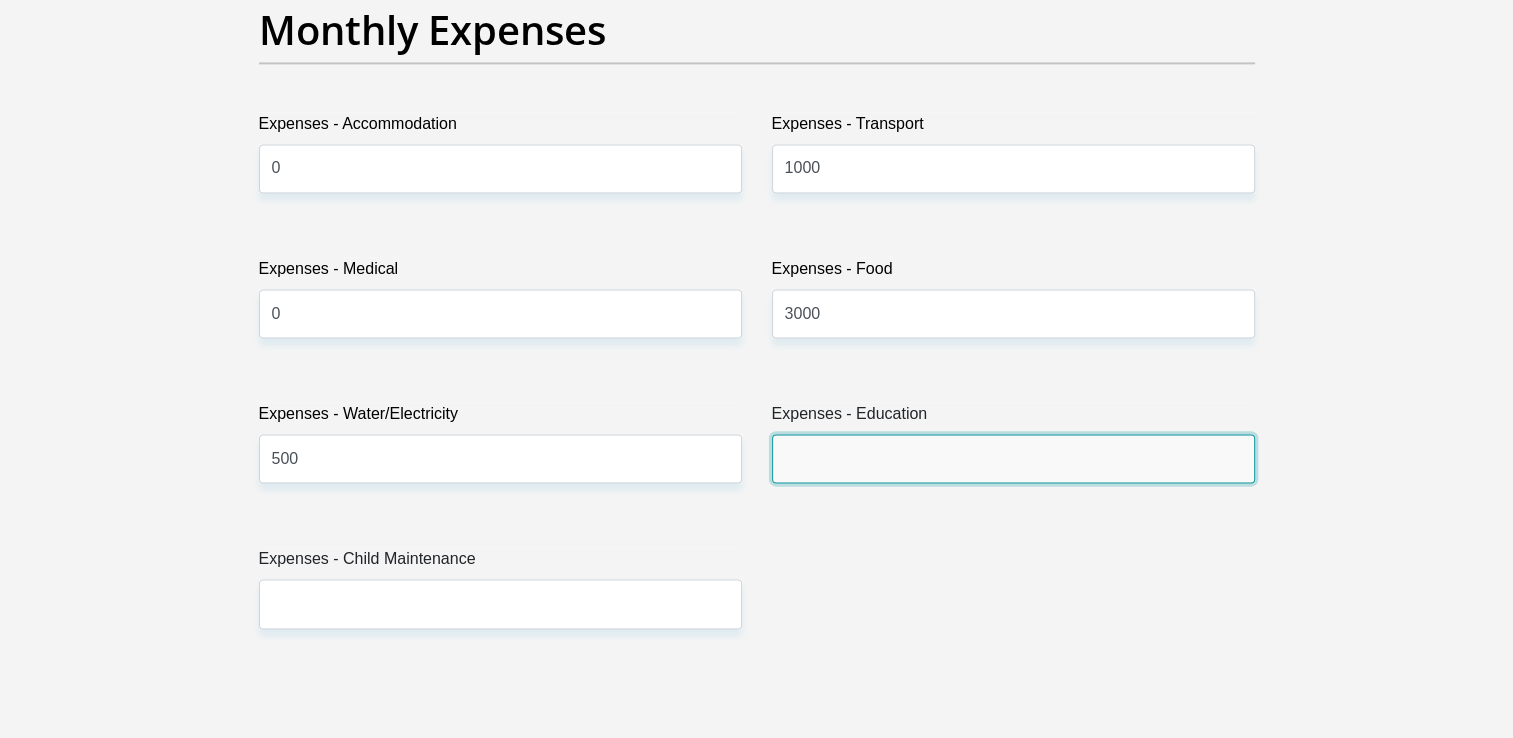 click on "Expenses - Education" at bounding box center (1013, 458) 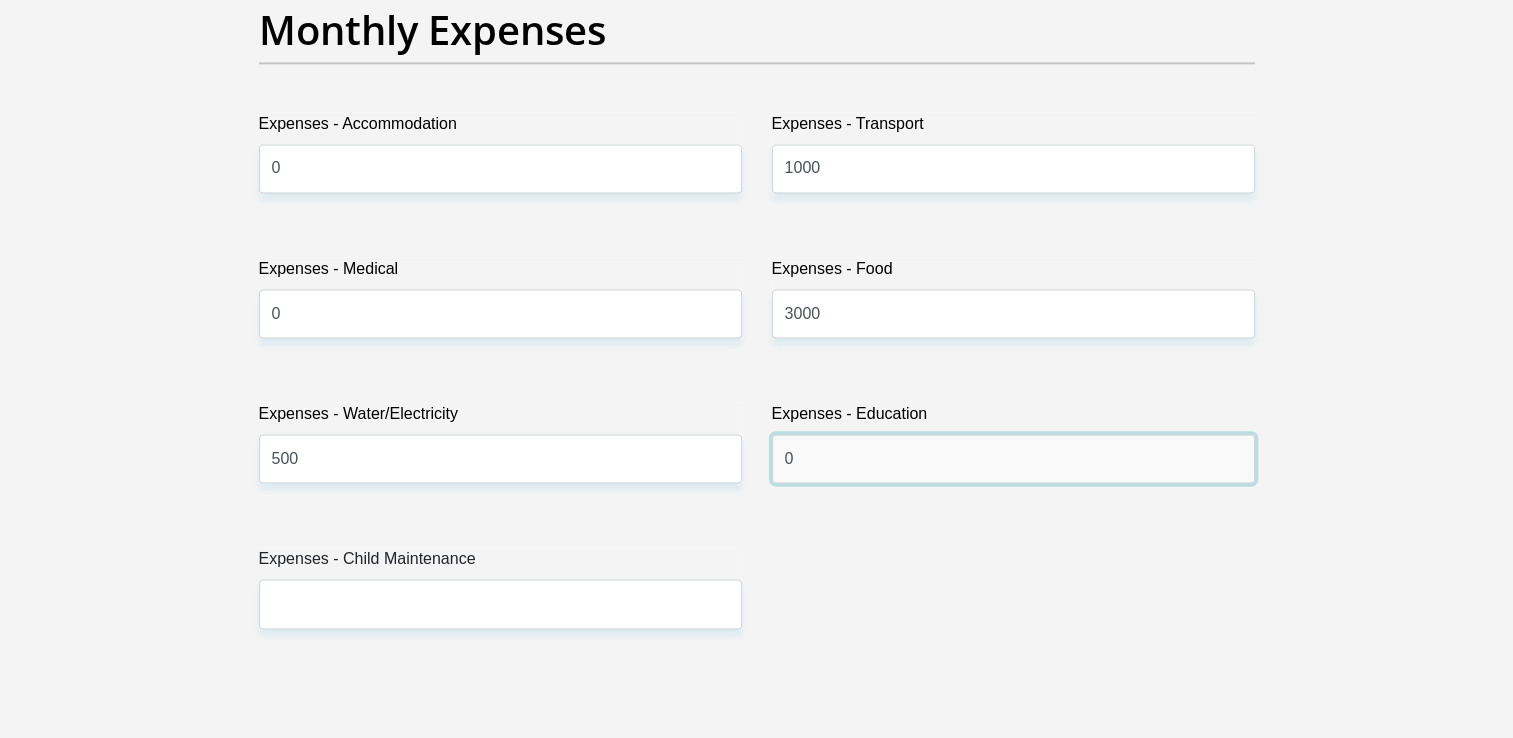 type on "0" 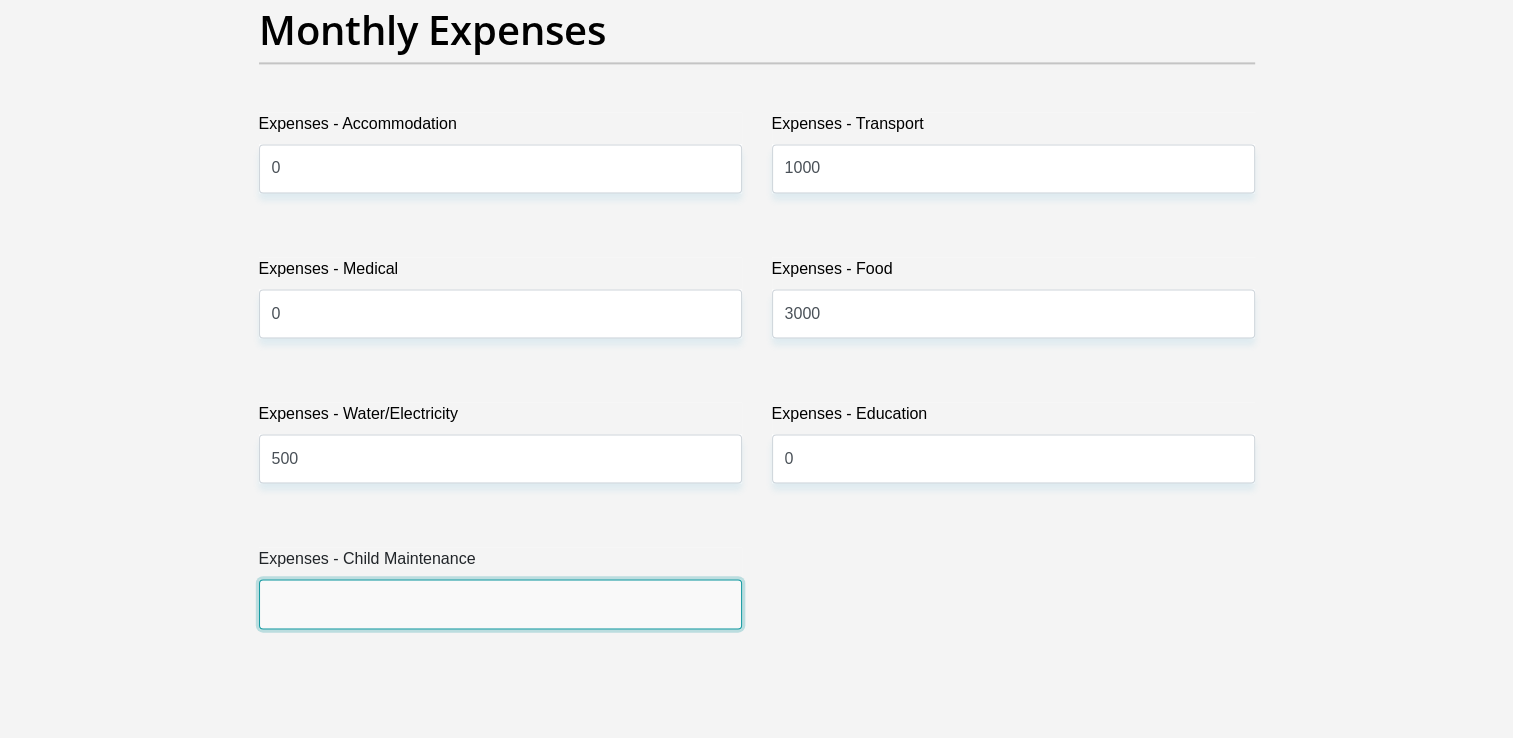 click on "Expenses - Child Maintenance" at bounding box center (500, 603) 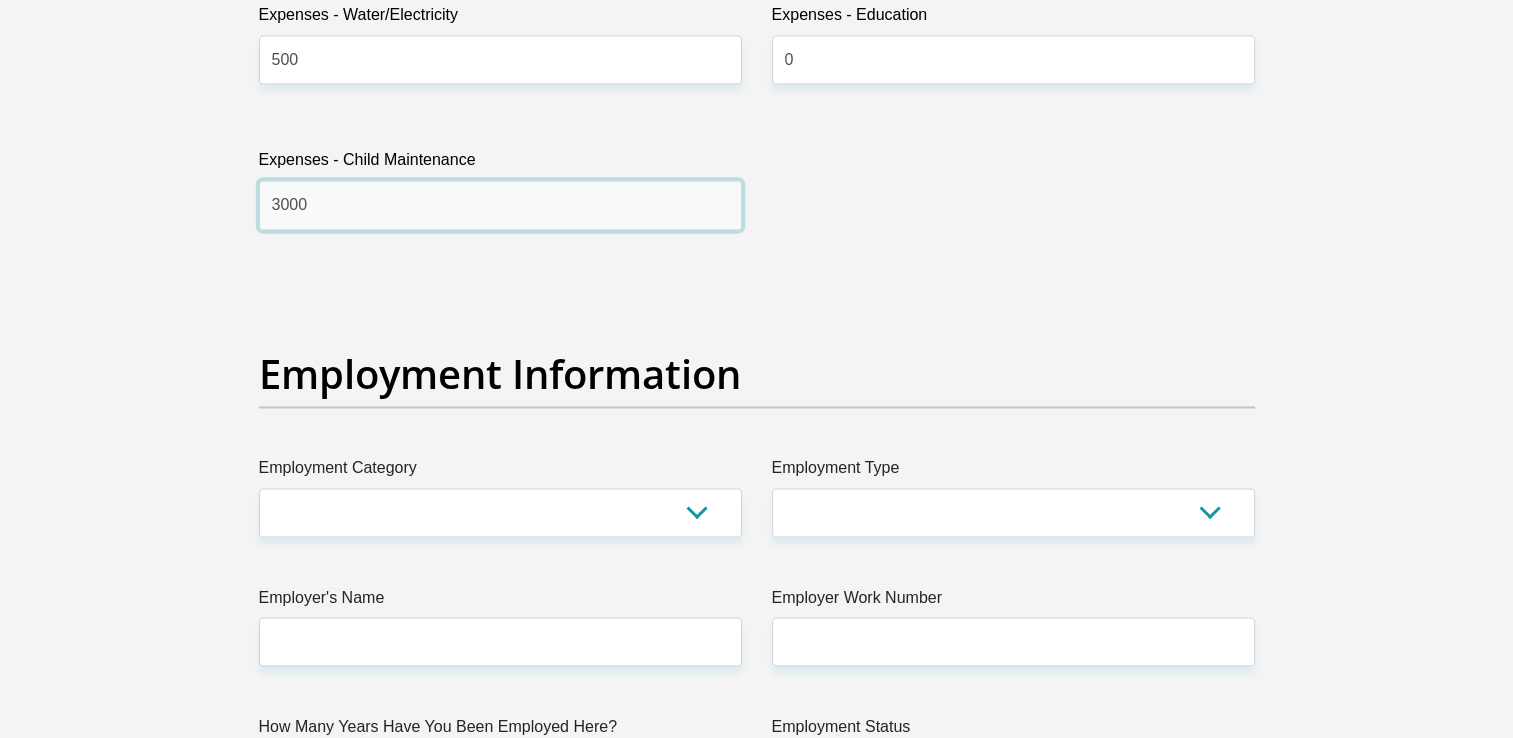 scroll, scrollTop: 3400, scrollLeft: 0, axis: vertical 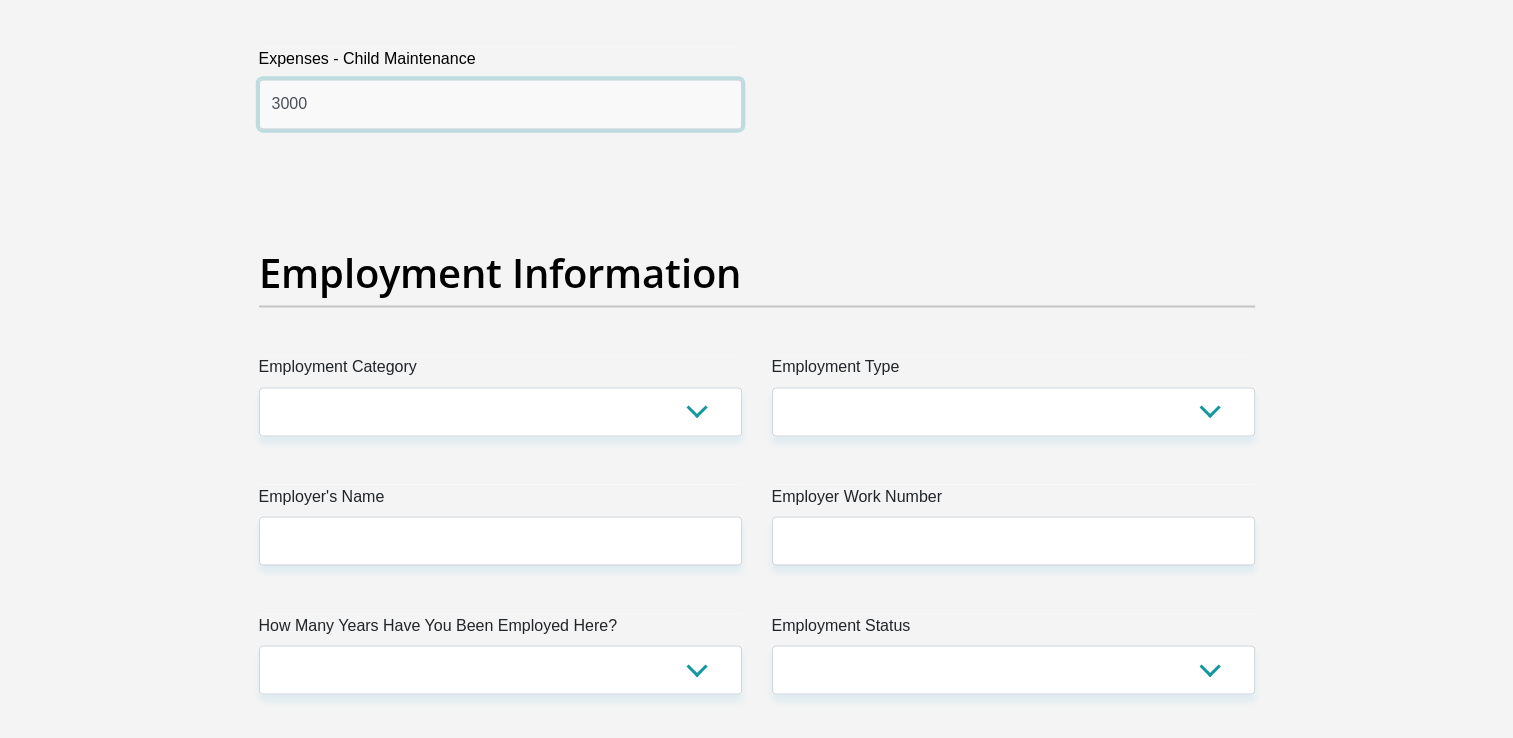 type on "3000" 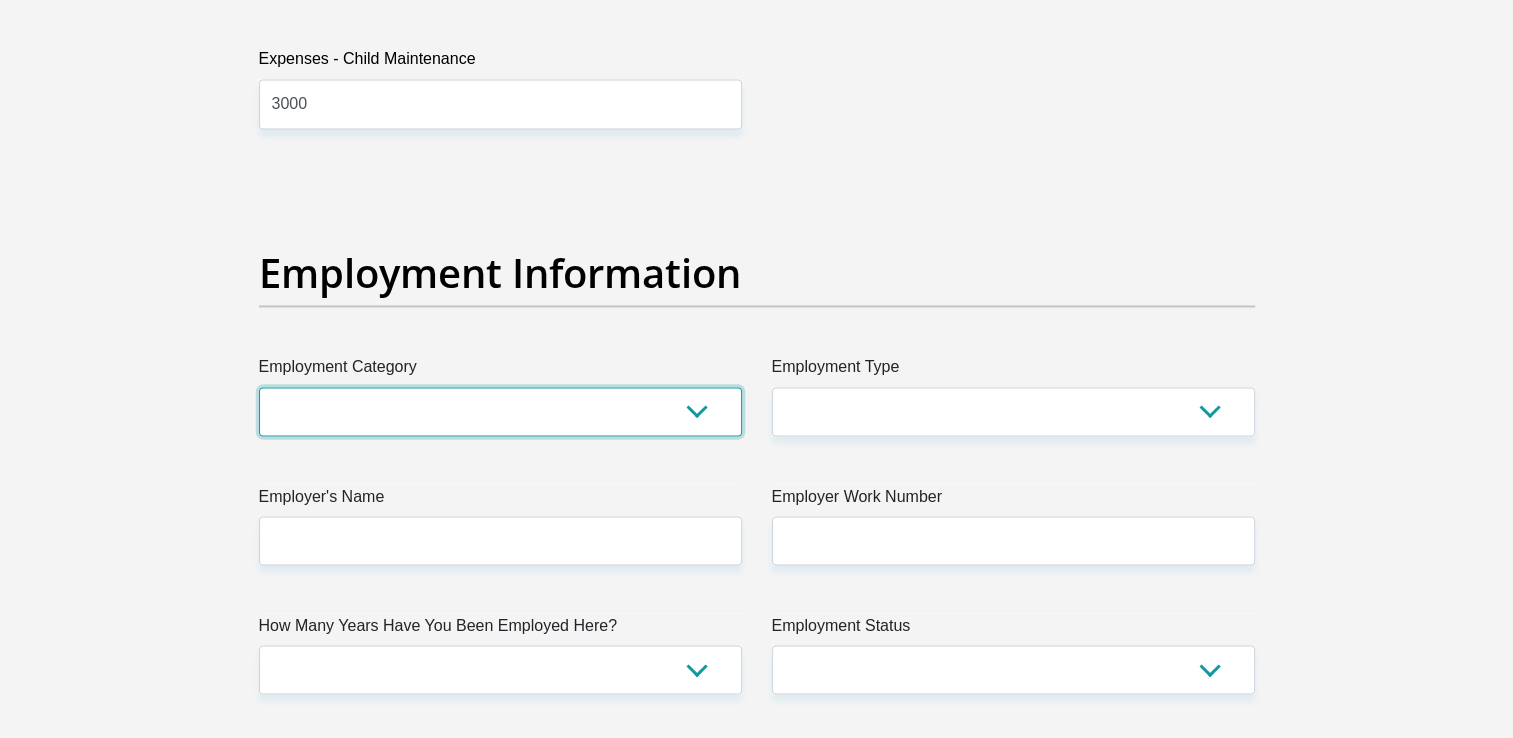 click on "AGRICULTURE
ALCOHOL & TOBACCO
CONSTRUCTION MATERIALS
METALLURGY
EQUIPMENT FOR RENEWABLE ENERGY
SPECIALIZED CONTRACTORS
CAR
GAMING (INCL. INTERNET
OTHER WHOLESALE
UNLICENSED PHARMACEUTICALS
CURRENCY EXCHANGE HOUSES
OTHER FINANCIAL INSTITUTIONS & INSURANCE
REAL ESTATE AGENTS
OIL & GAS
OTHER MATERIALS (E.G. IRON ORE)
PRECIOUS STONES & PRECIOUS METALS
POLITICAL ORGANIZATIONS
RELIGIOUS ORGANIZATIONS(NOT SECTS)
ACTI. HAVING BUSINESS DEAL WITH PUBLIC ADMINISTRATION
LAUNDROMATS" at bounding box center (500, 411) 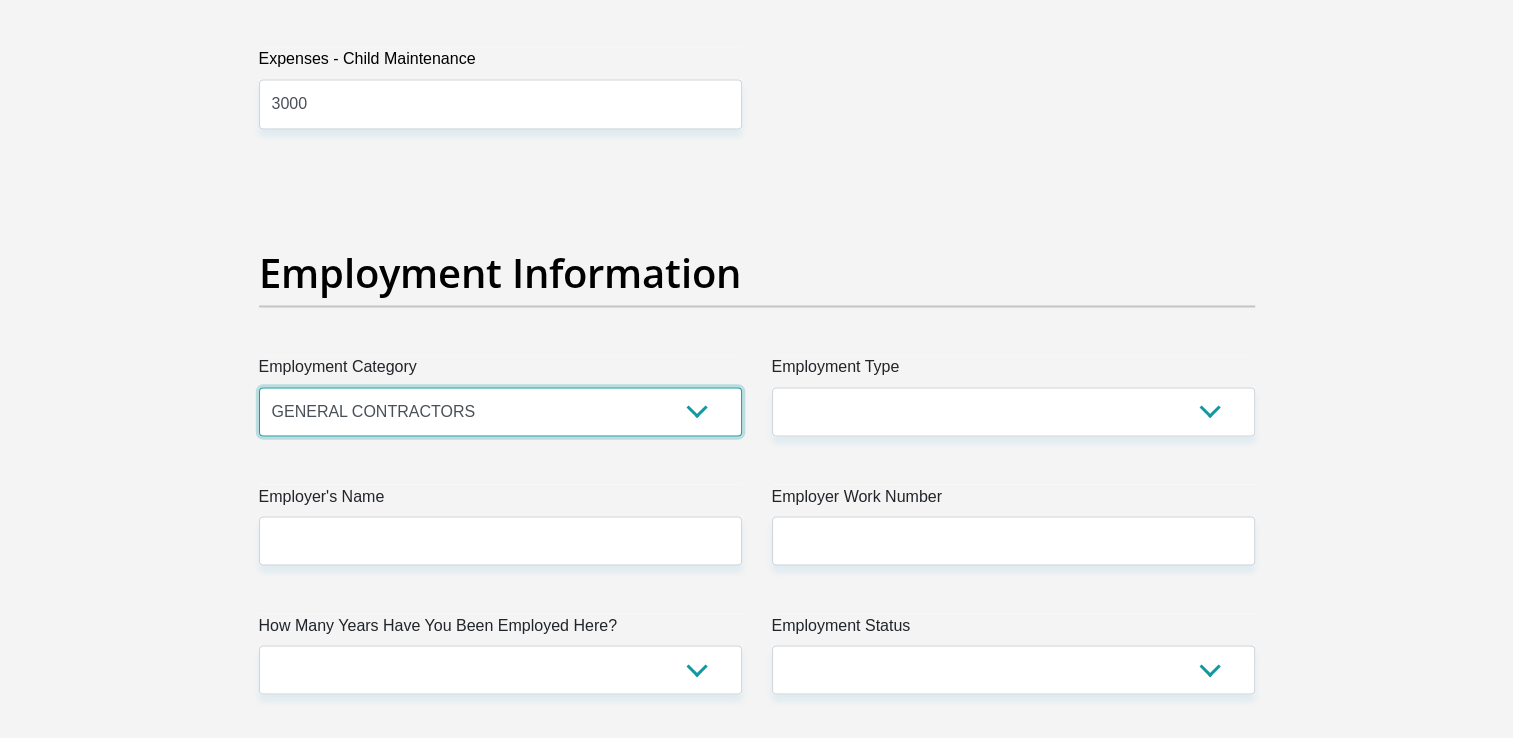 click on "AGRICULTURE
ALCOHOL & TOBACCO
CONSTRUCTION MATERIALS
METALLURGY
EQUIPMENT FOR RENEWABLE ENERGY
SPECIALIZED CONTRACTORS
CAR
GAMING (INCL. INTERNET
OTHER WHOLESALE
UNLICENSED PHARMACEUTICALS
CURRENCY EXCHANGE HOUSES
OTHER FINANCIAL INSTITUTIONS & INSURANCE
REAL ESTATE AGENTS
OIL & GAS
OTHER MATERIALS (E.G. IRON ORE)
PRECIOUS STONES & PRECIOUS METALS
POLITICAL ORGANIZATIONS
RELIGIOUS ORGANIZATIONS(NOT SECTS)
ACTI. HAVING BUSINESS DEAL WITH PUBLIC ADMINISTRATION
LAUNDROMATS" at bounding box center [500, 411] 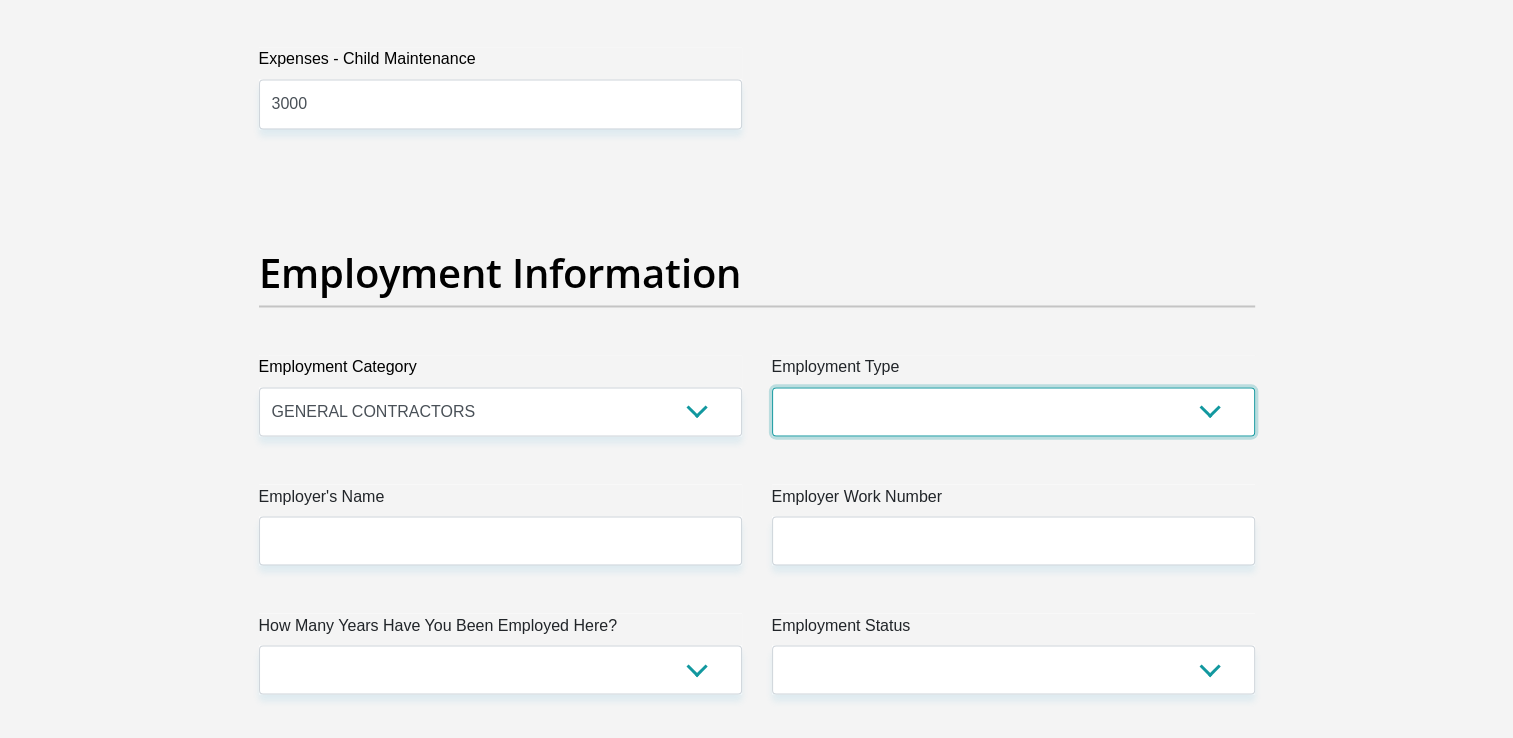click on "College/Lecturer
Craft Seller
Creative
Driver
Executive
Farmer
Forces - Non Commissioned
Forces - Officer
Hawker
Housewife
Labourer
Licenced Professional
Manager
Miner
Non Licenced Professional
Office Staff/Clerk
Outside Worker
Pensioner
Permanent Teacher
Production/Manufacturing
Sales
Self-Employed
Semi-Professional Worker
Service Industry  Social Worker  Student" at bounding box center (1013, 411) 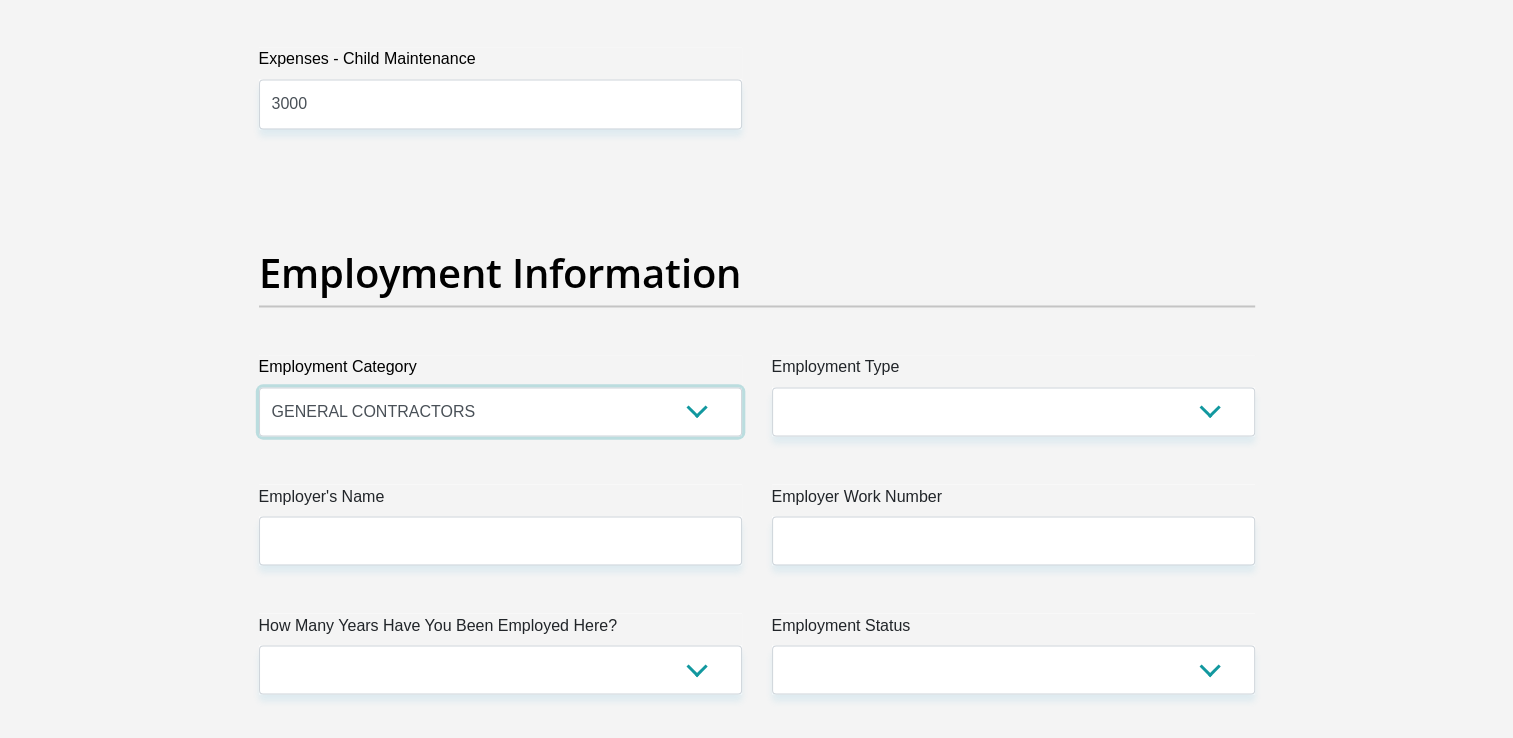 click on "AGRICULTURE
ALCOHOL & TOBACCO
CONSTRUCTION MATERIALS
METALLURGY
EQUIPMENT FOR RENEWABLE ENERGY
SPECIALIZED CONTRACTORS
CAR
GAMING (INCL. INTERNET
OTHER WHOLESALE
UNLICENSED PHARMACEUTICALS
CURRENCY EXCHANGE HOUSES
OTHER FINANCIAL INSTITUTIONS & INSURANCE
REAL ESTATE AGENTS
OIL & GAS
OTHER MATERIALS (E.G. IRON ORE)
PRECIOUS STONES & PRECIOUS METALS
POLITICAL ORGANIZATIONS
RELIGIOUS ORGANIZATIONS(NOT SECTS)
ACTI. HAVING BUSINESS DEAL WITH PUBLIC ADMINISTRATION
LAUNDROMATS" at bounding box center (500, 411) 